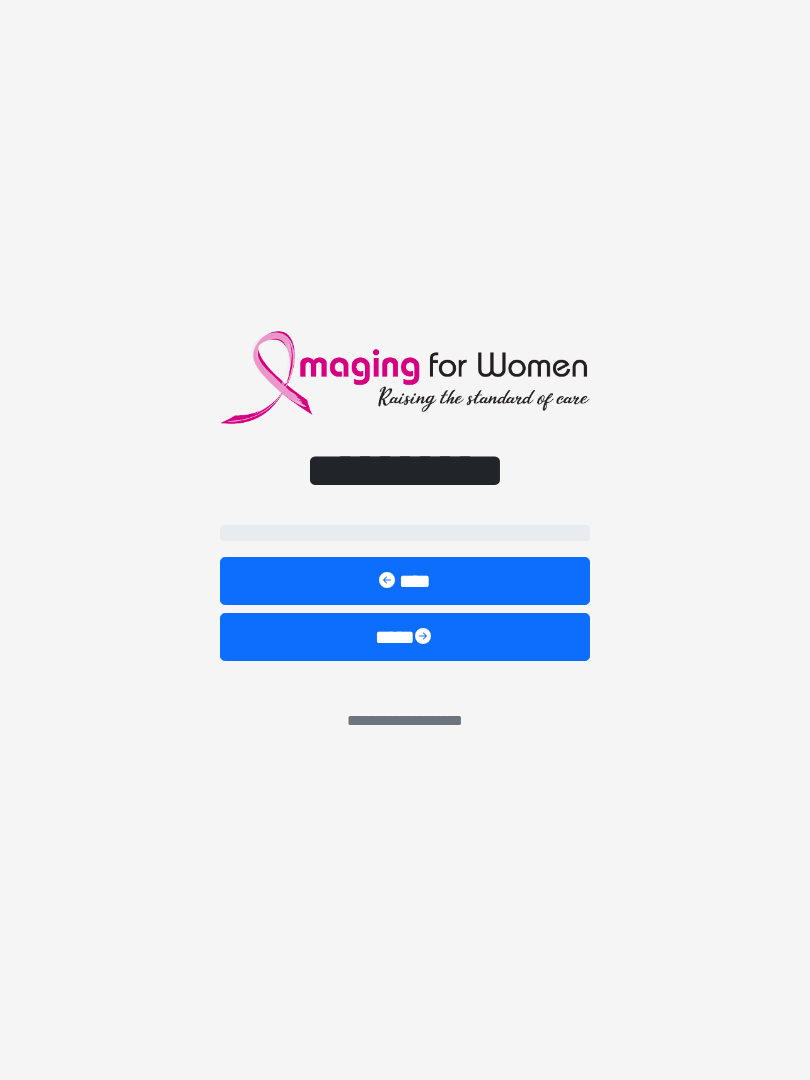 scroll, scrollTop: 0, scrollLeft: 0, axis: both 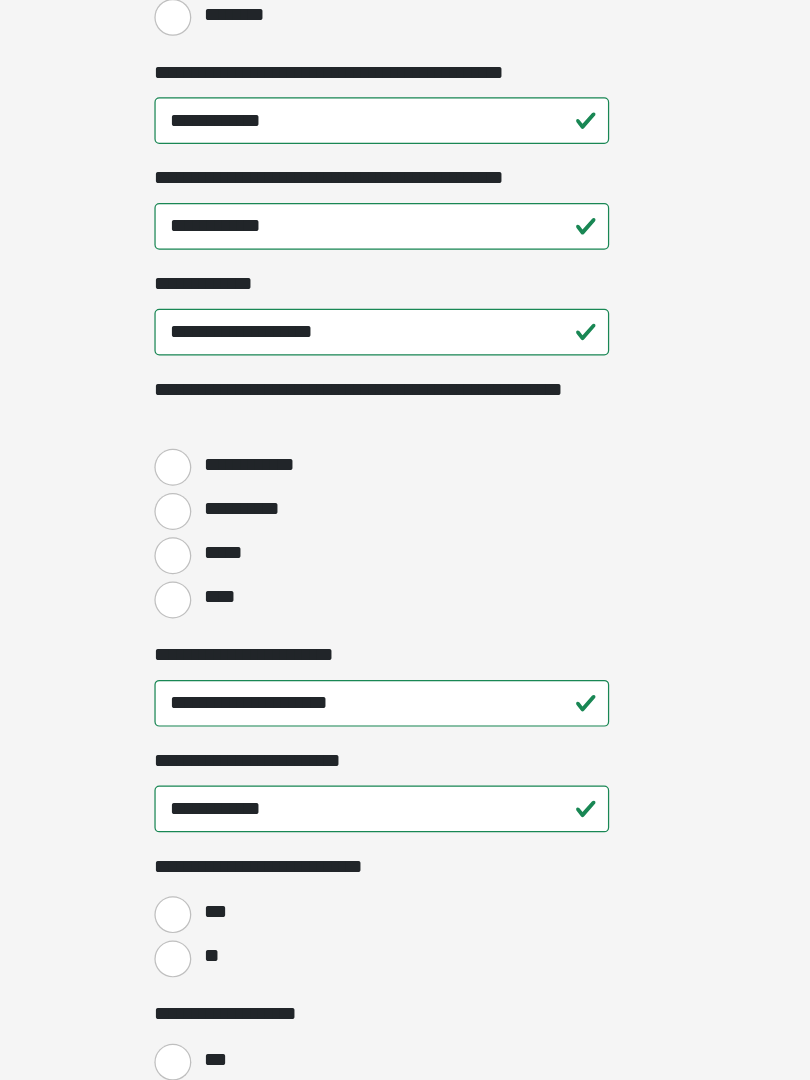 click on "****" at bounding box center [235, 689] 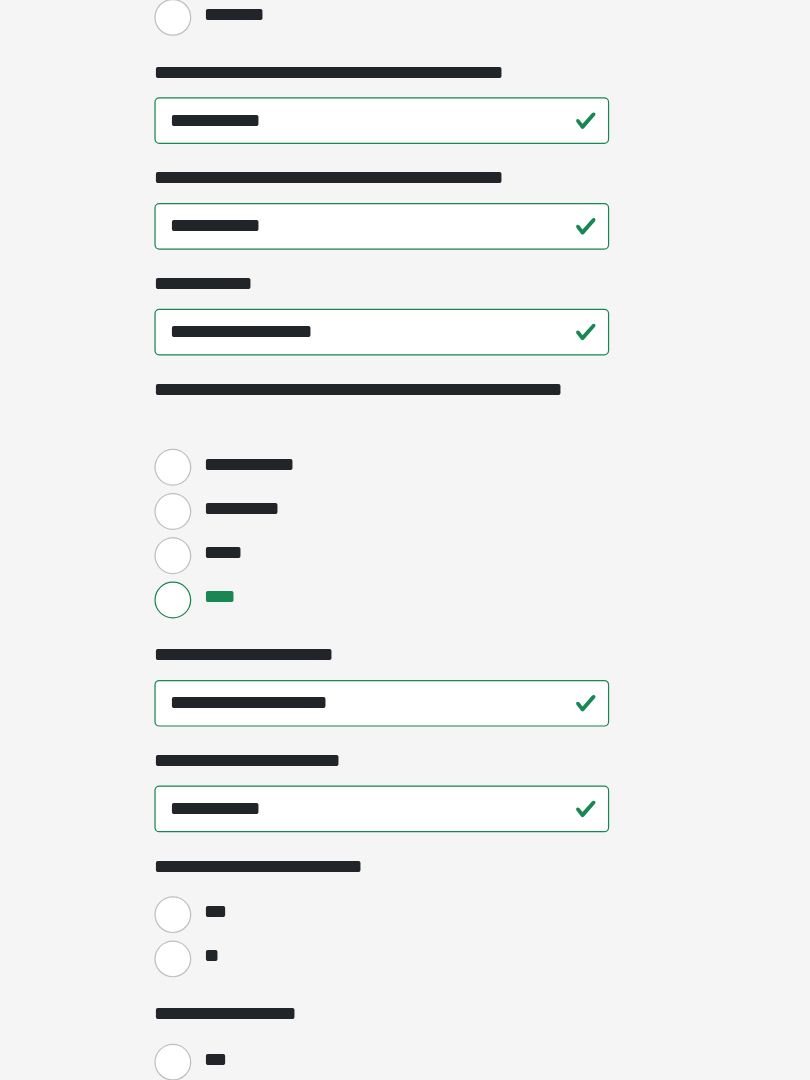 click on "**" at bounding box center (235, 981) 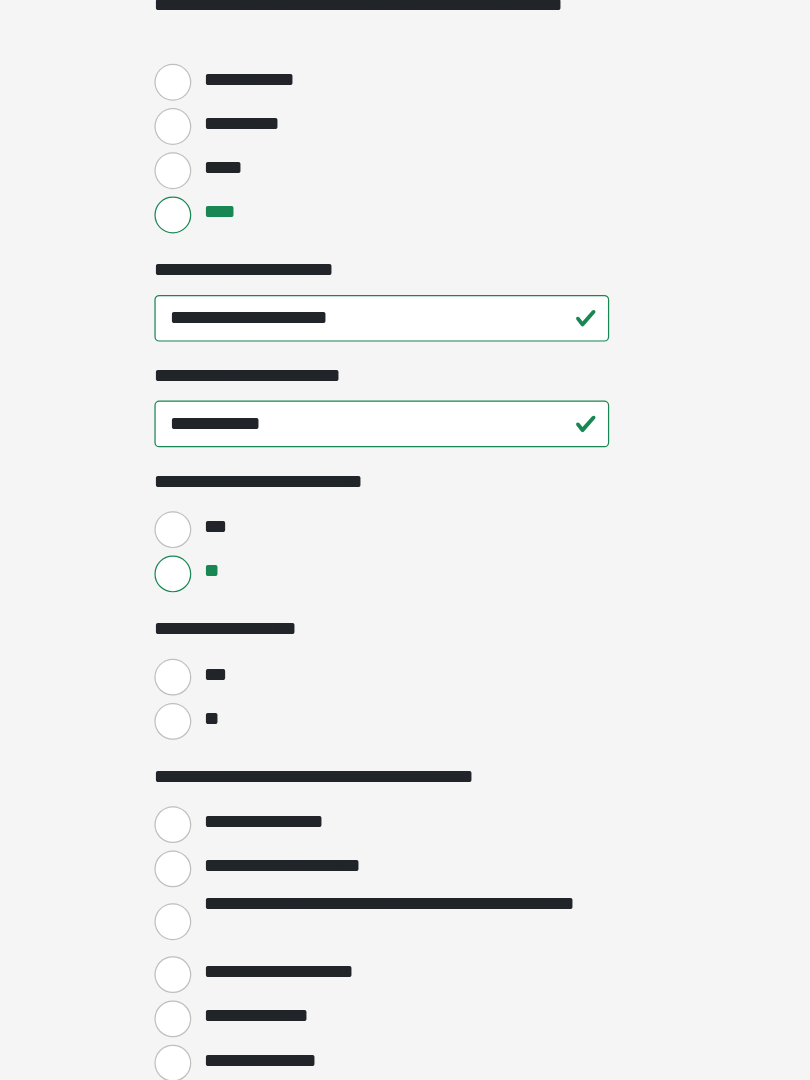 click on "**" at bounding box center (235, 788) 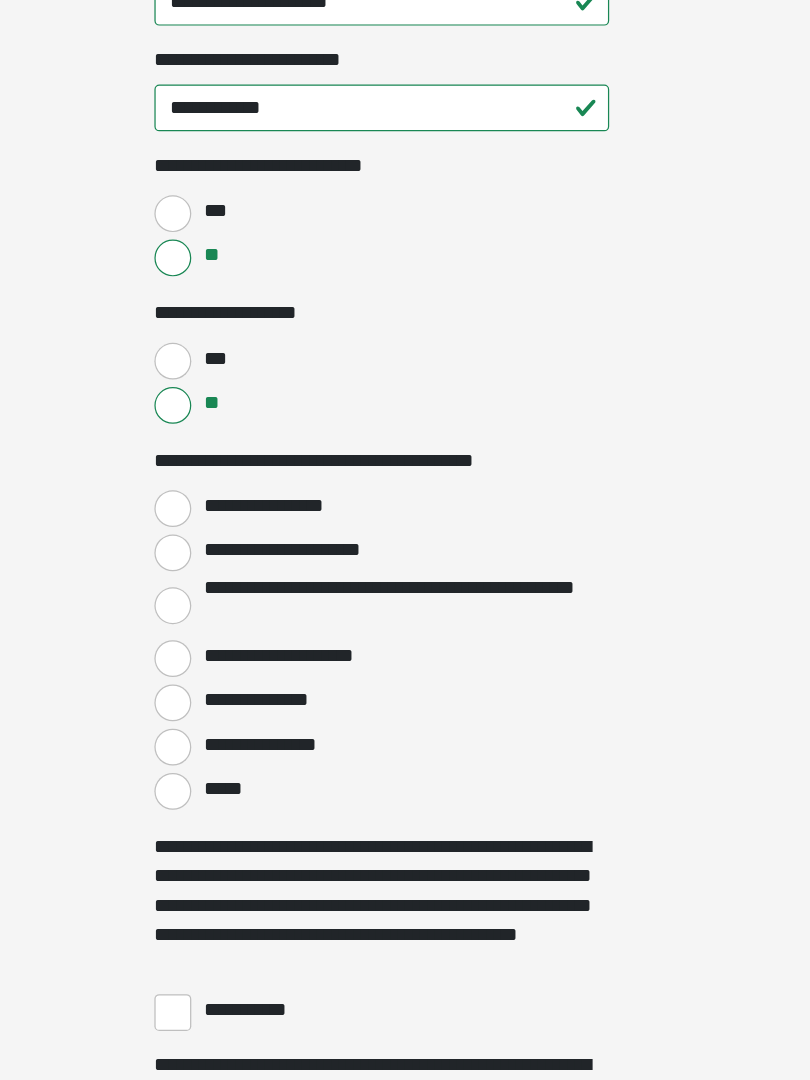 click on "**********" at bounding box center [235, 615] 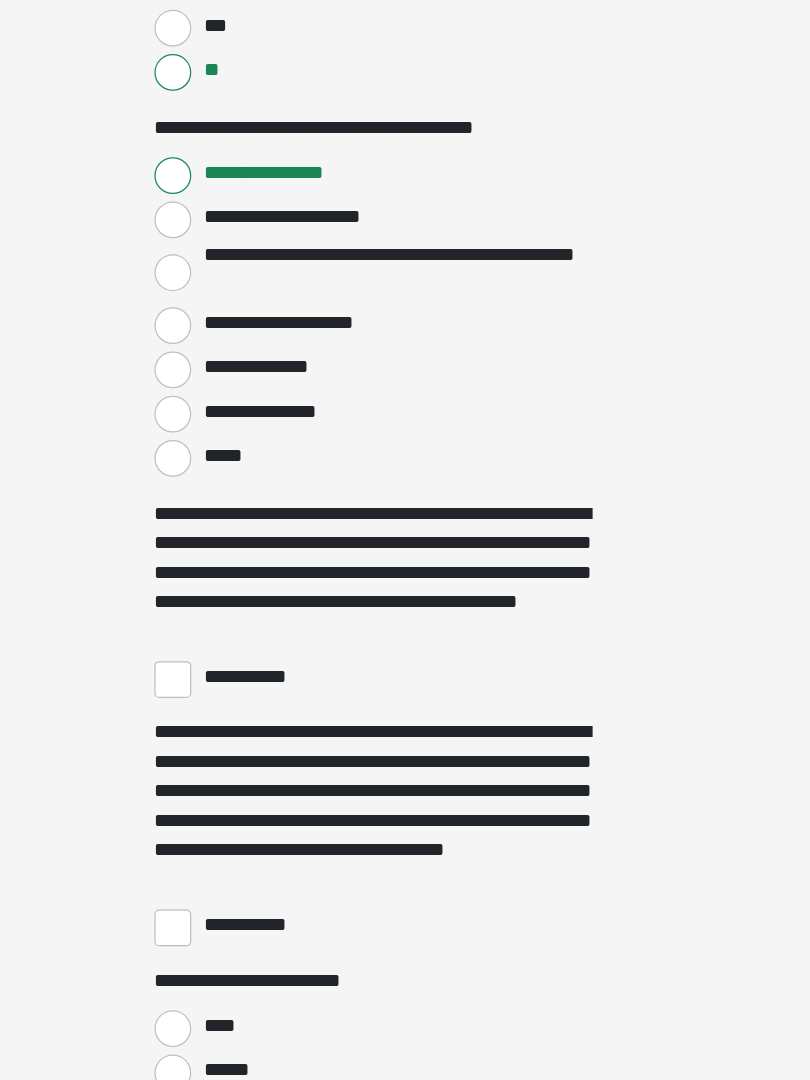 scroll, scrollTop: 3115, scrollLeft: 0, axis: vertical 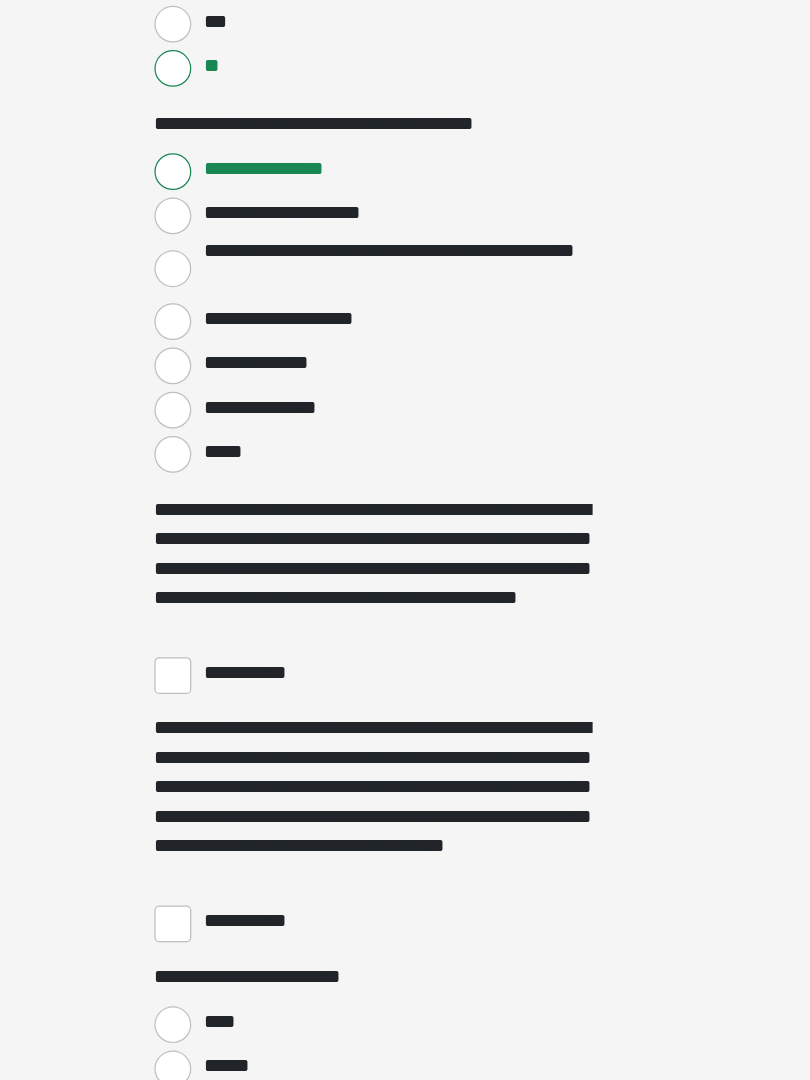 click on "**********" at bounding box center (235, 750) 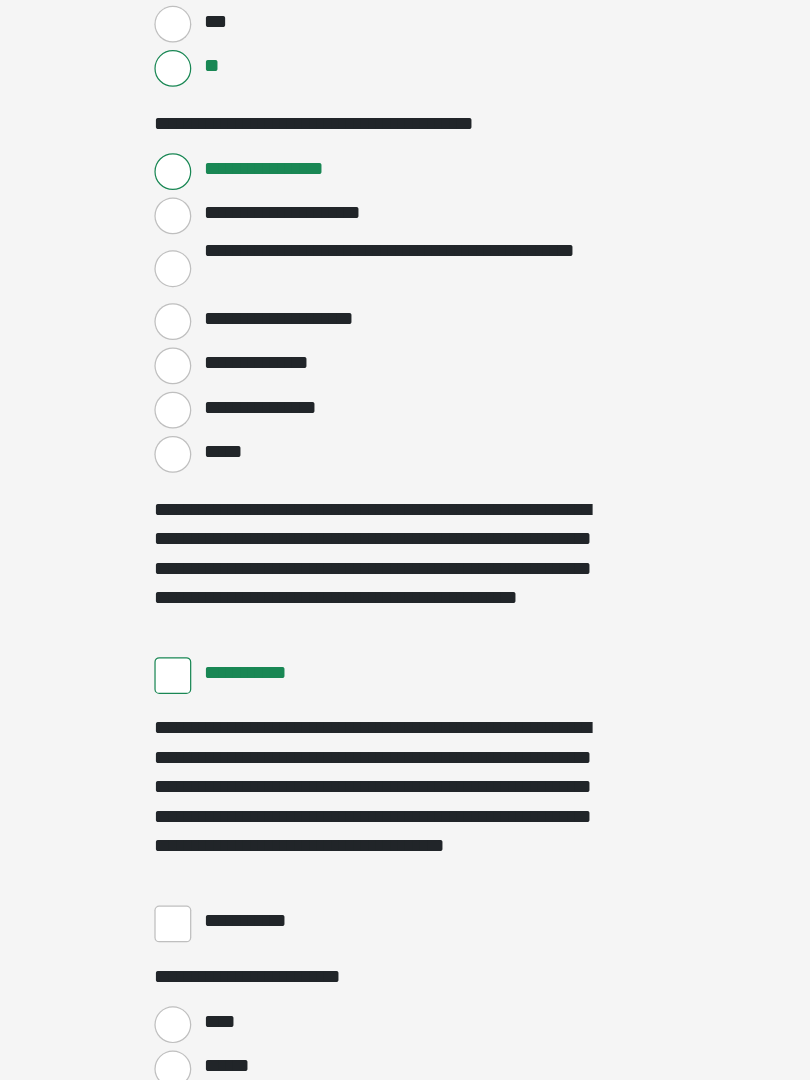 click on "**********" at bounding box center [235, 952] 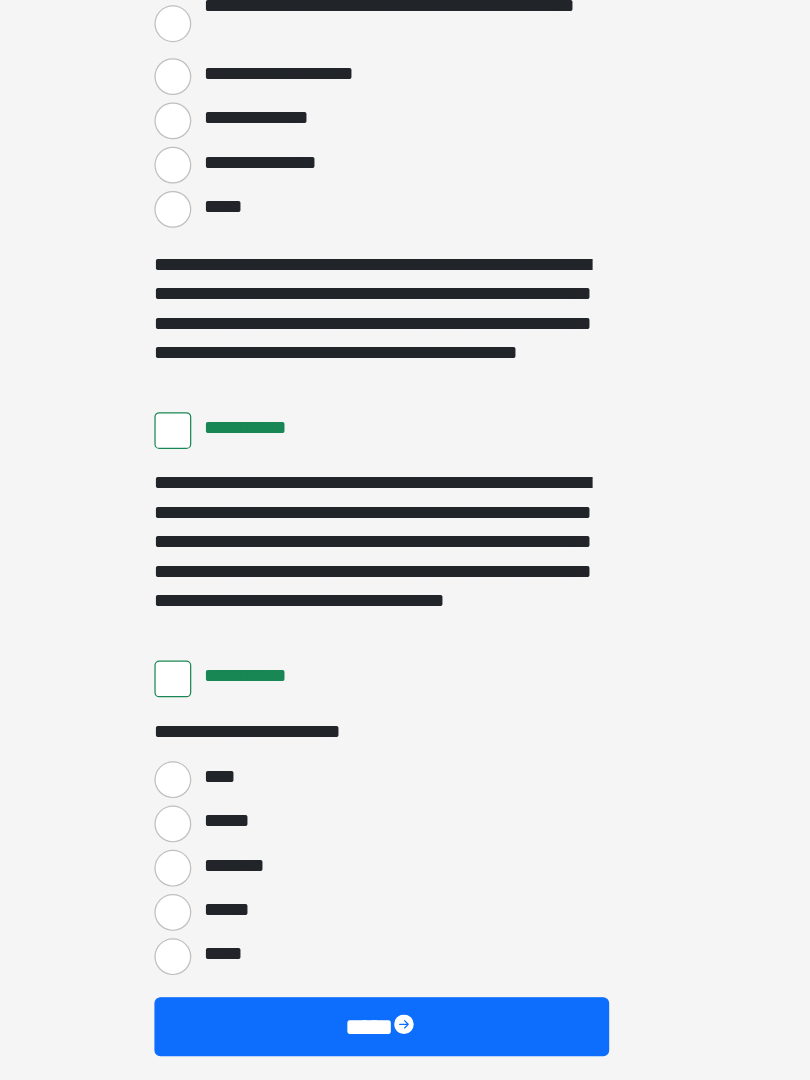 scroll, scrollTop: 3396, scrollLeft: 0, axis: vertical 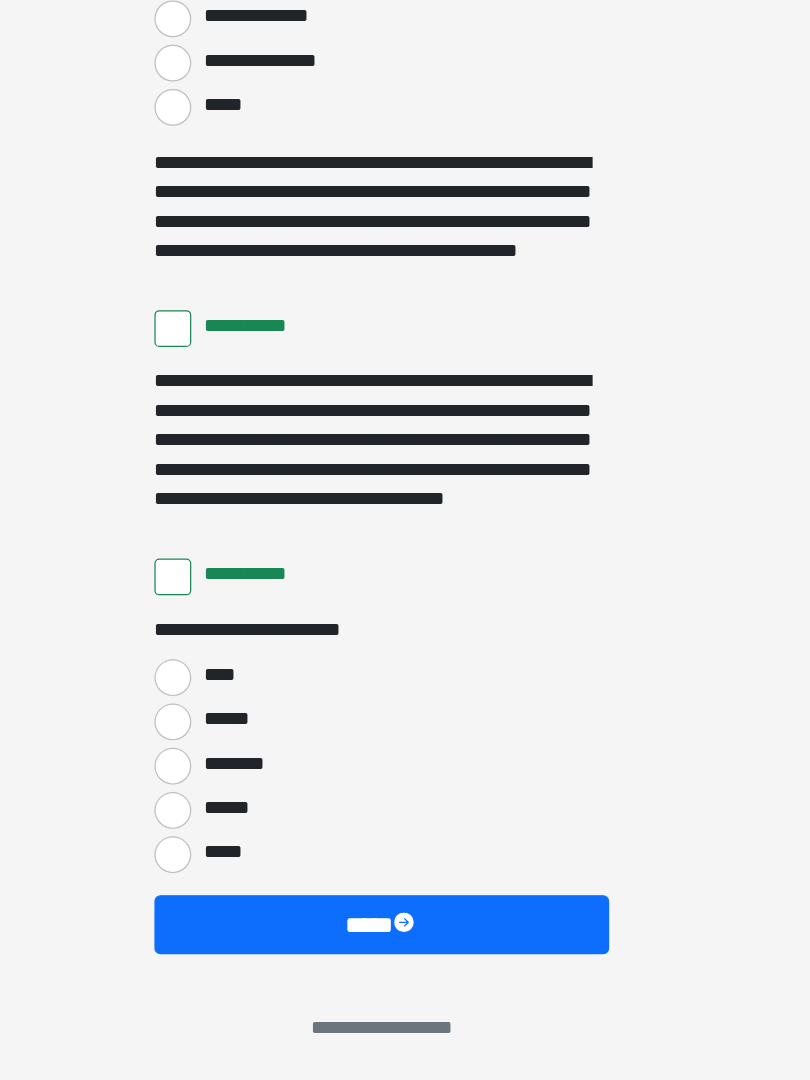 click on "**********" at bounding box center [405, -2856] 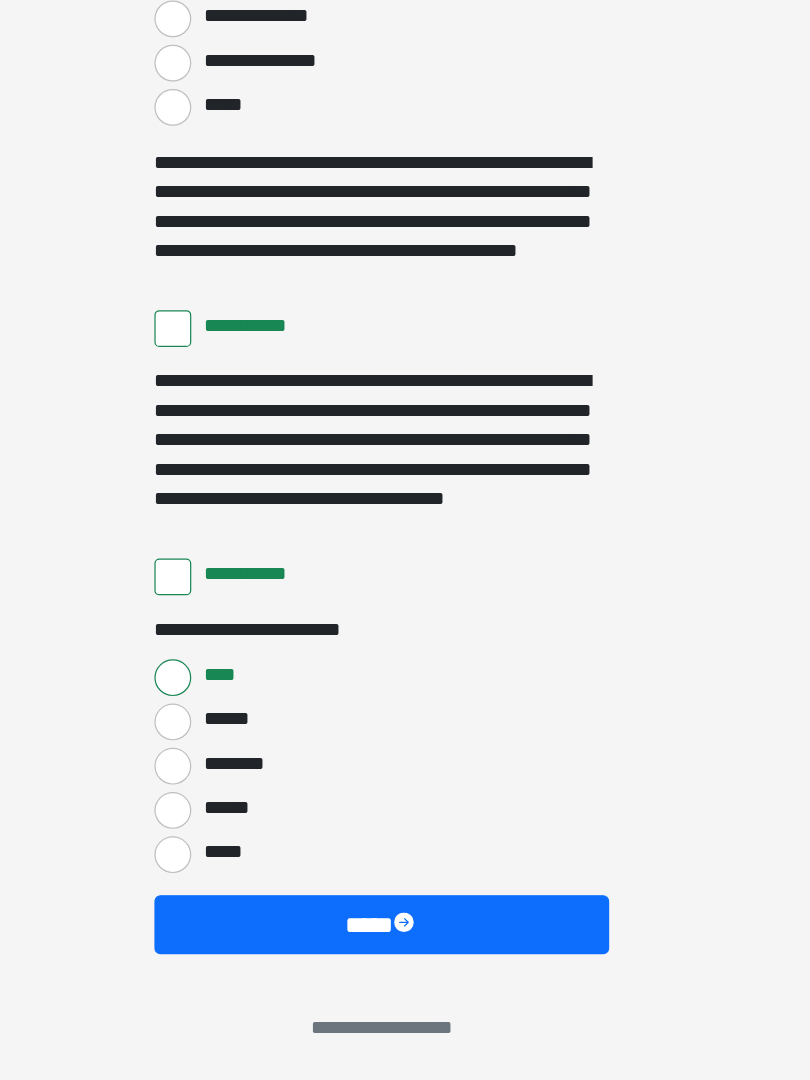 click on "****" at bounding box center (405, 953) 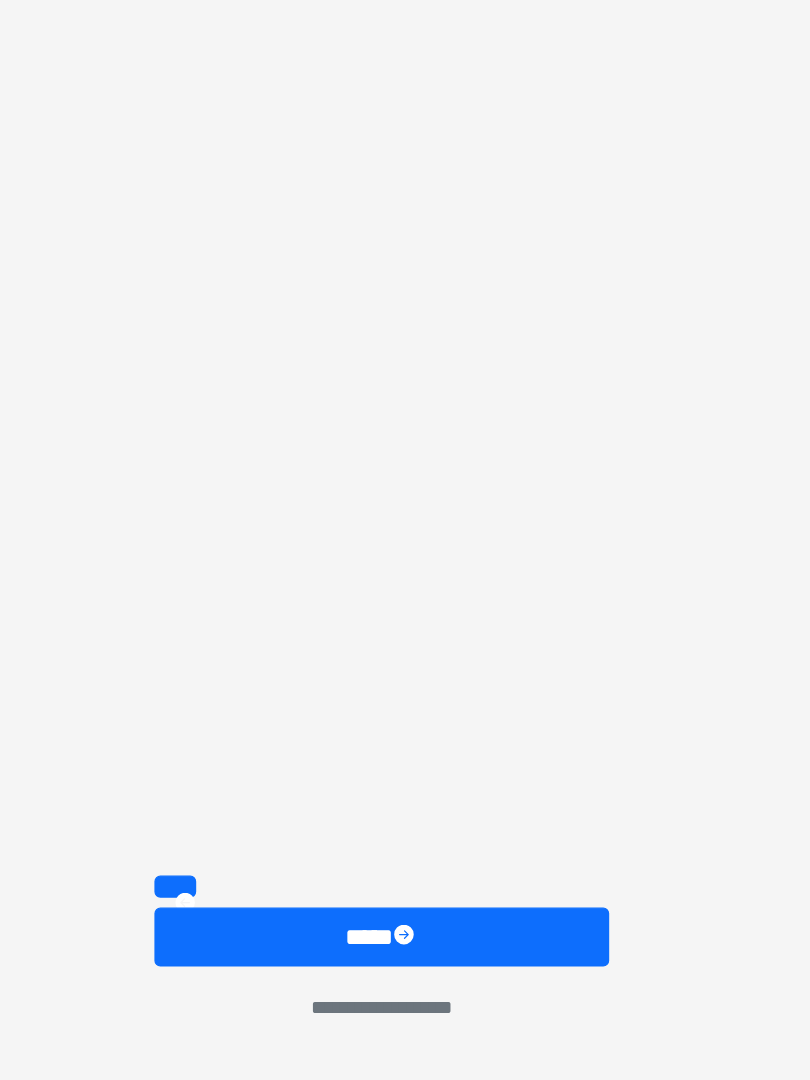 scroll, scrollTop: 2419, scrollLeft: 0, axis: vertical 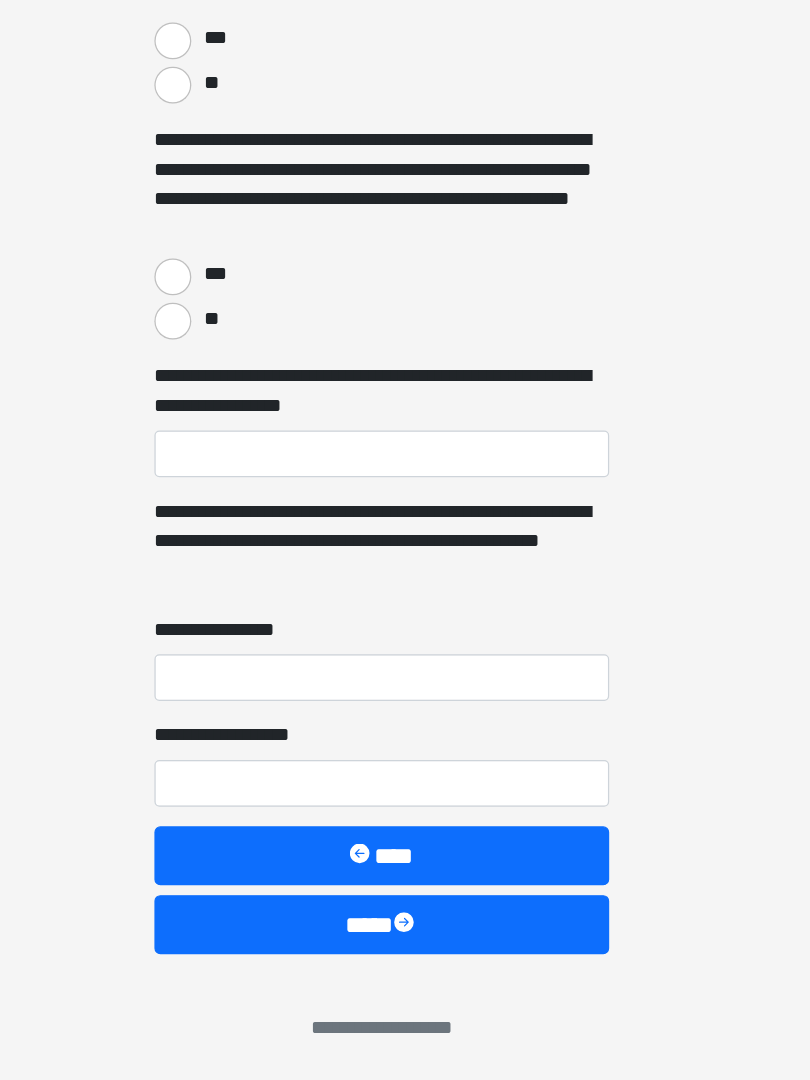 click on "**" at bounding box center [235, 462] 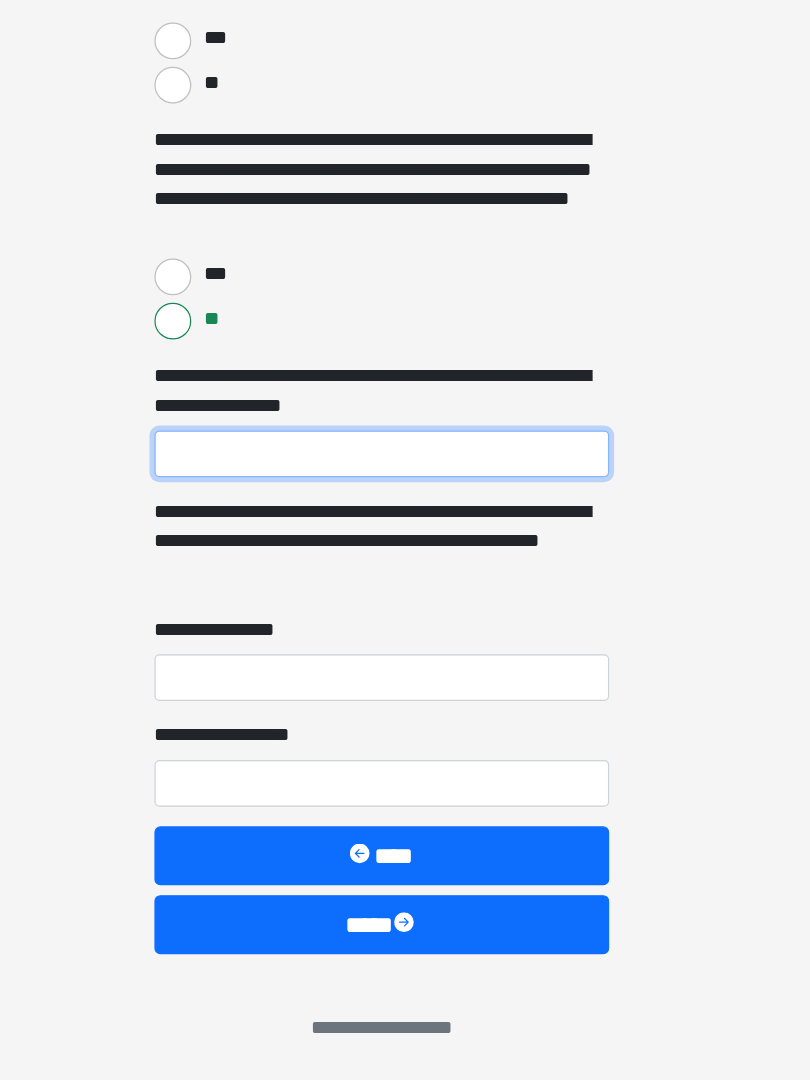 click on "**********" at bounding box center (405, 570) 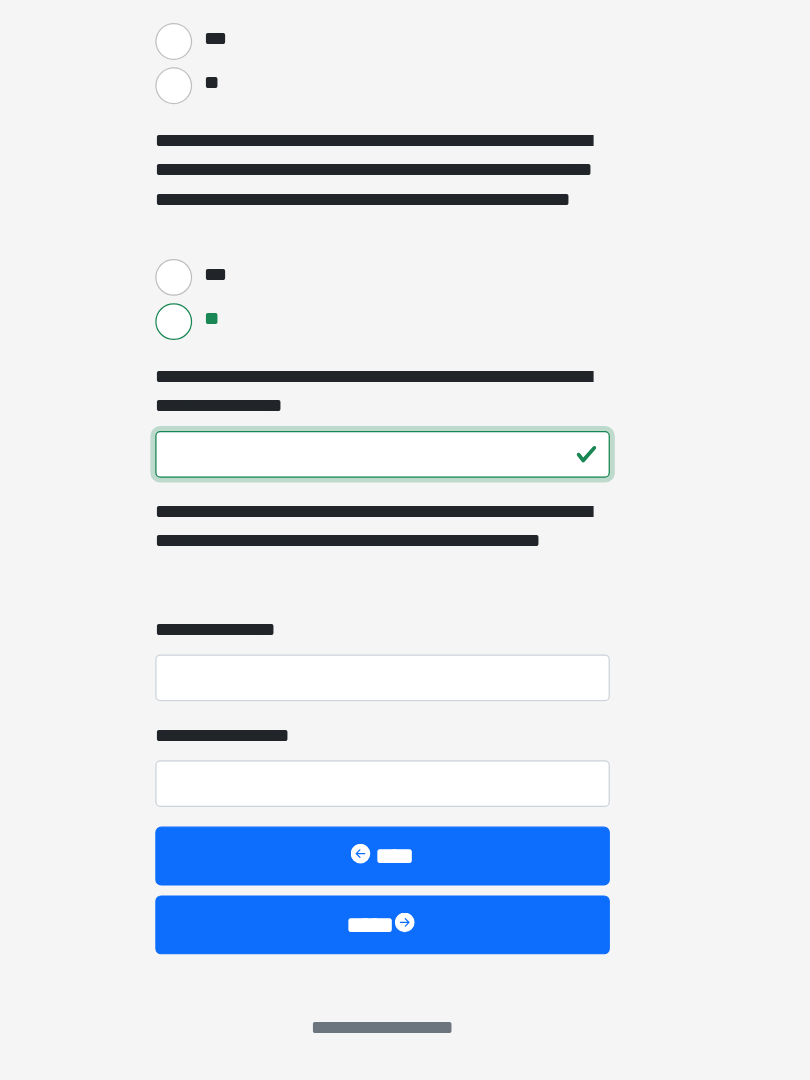 type on "***" 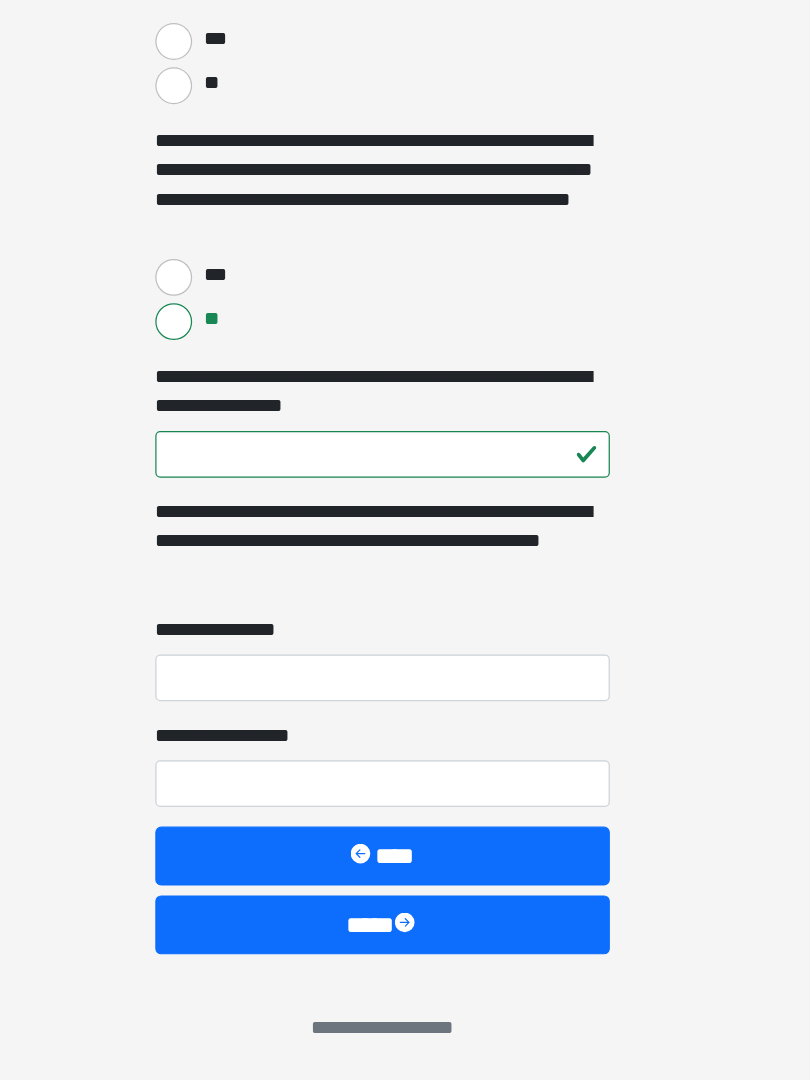 click on "**********" at bounding box center [405, 752] 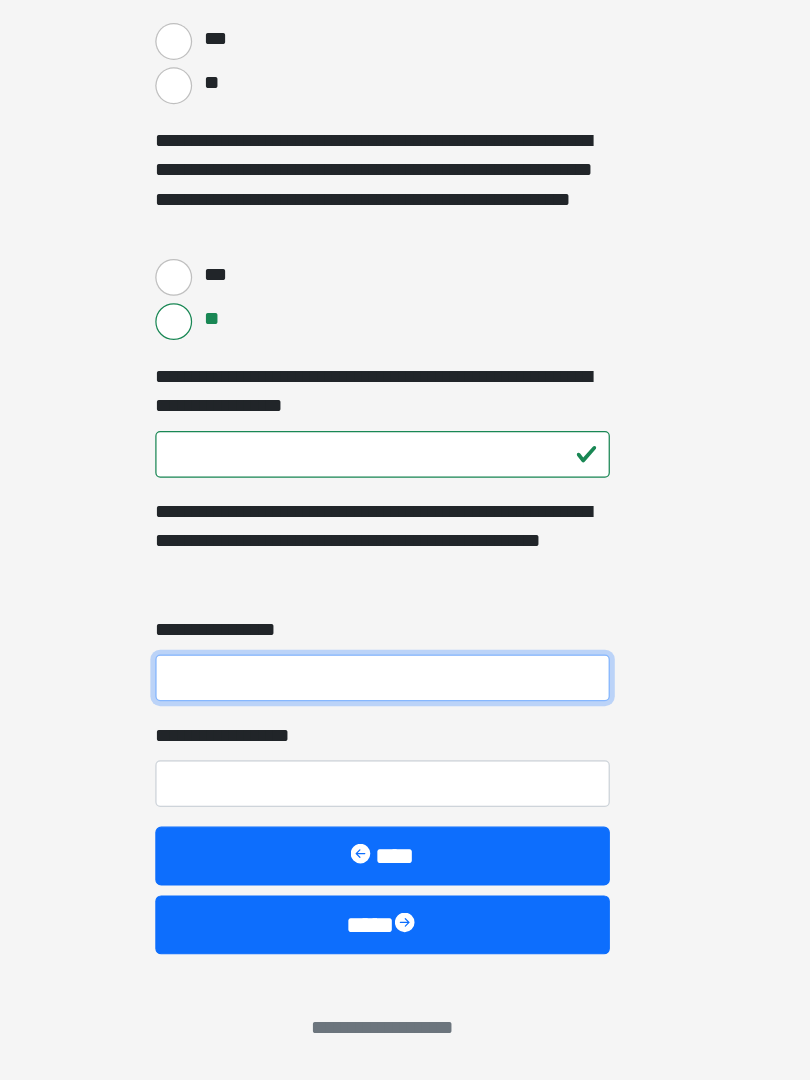 type on "*" 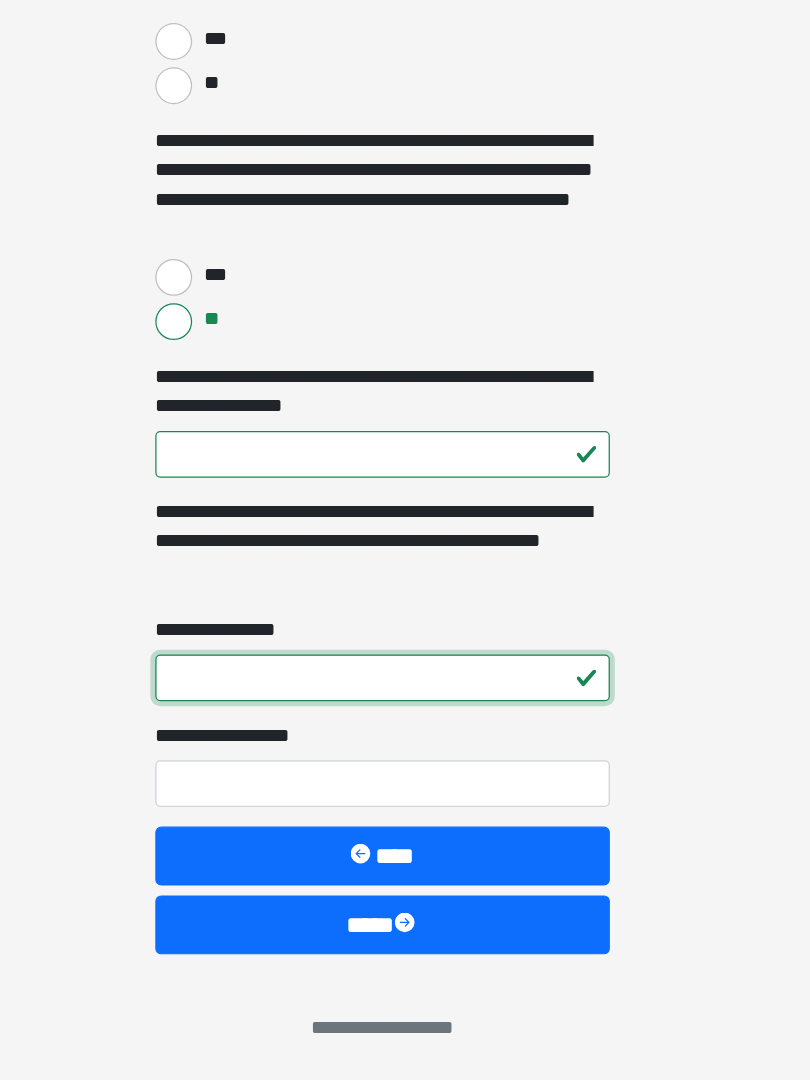 type 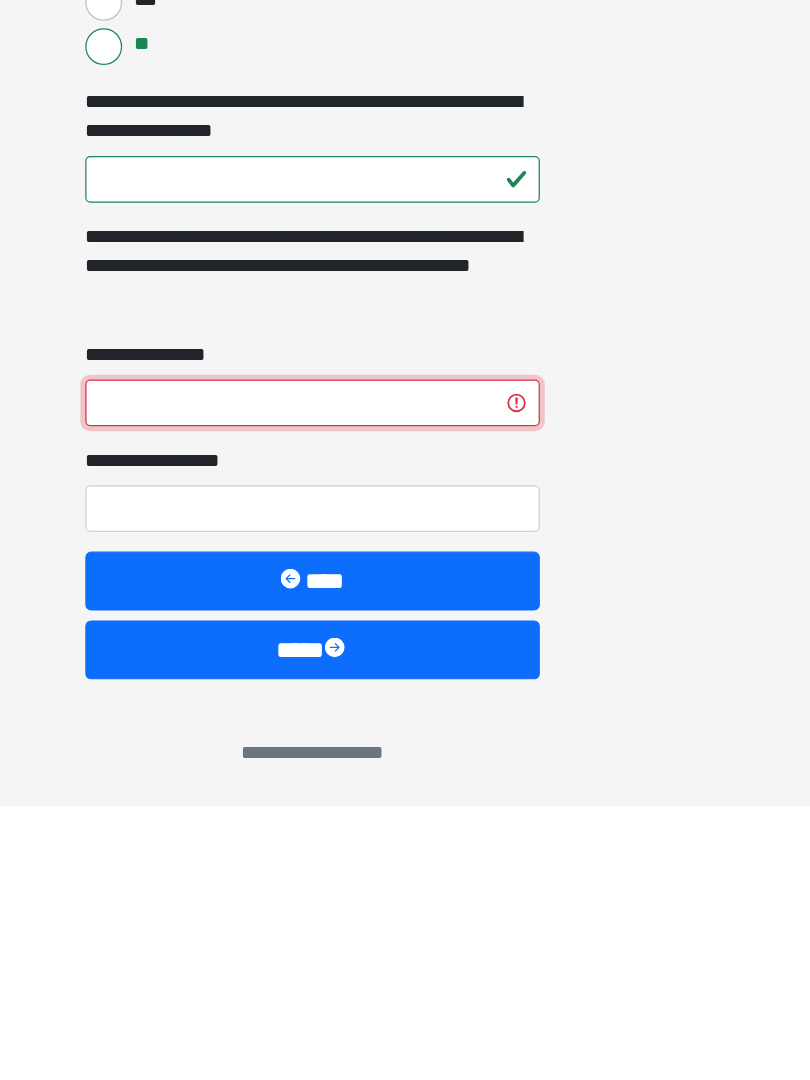 click on "**********" at bounding box center (405, 752) 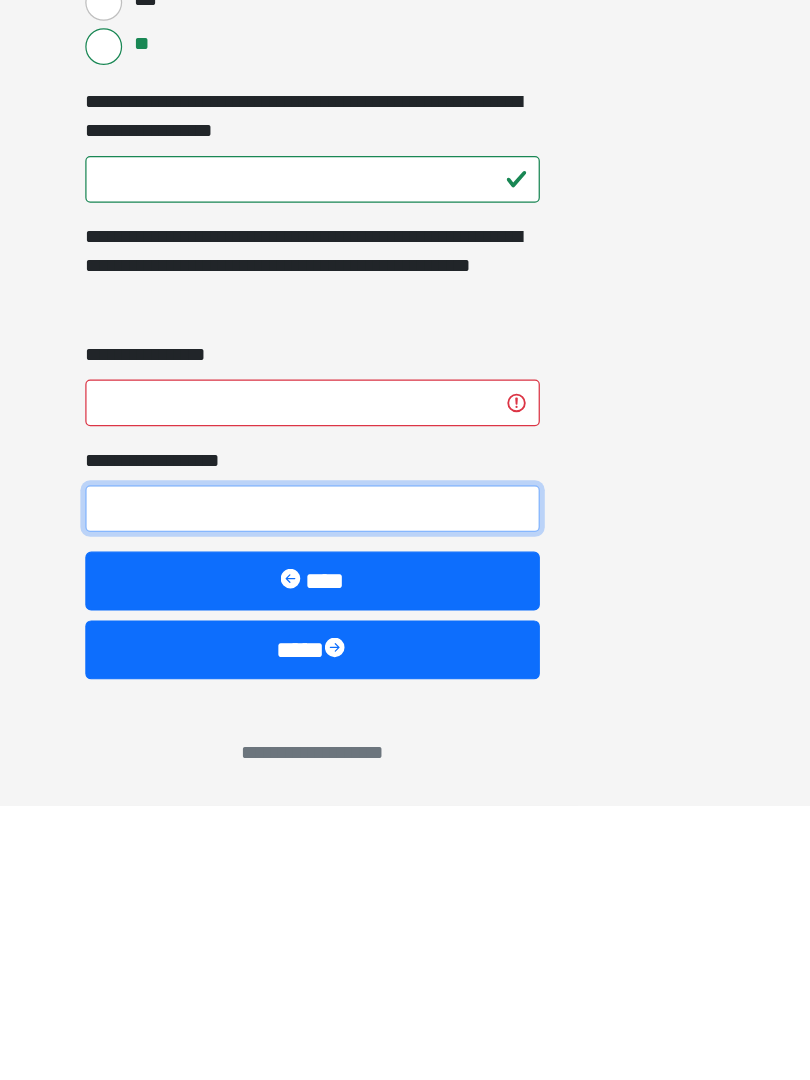 click on "**********" at bounding box center (405, 838) 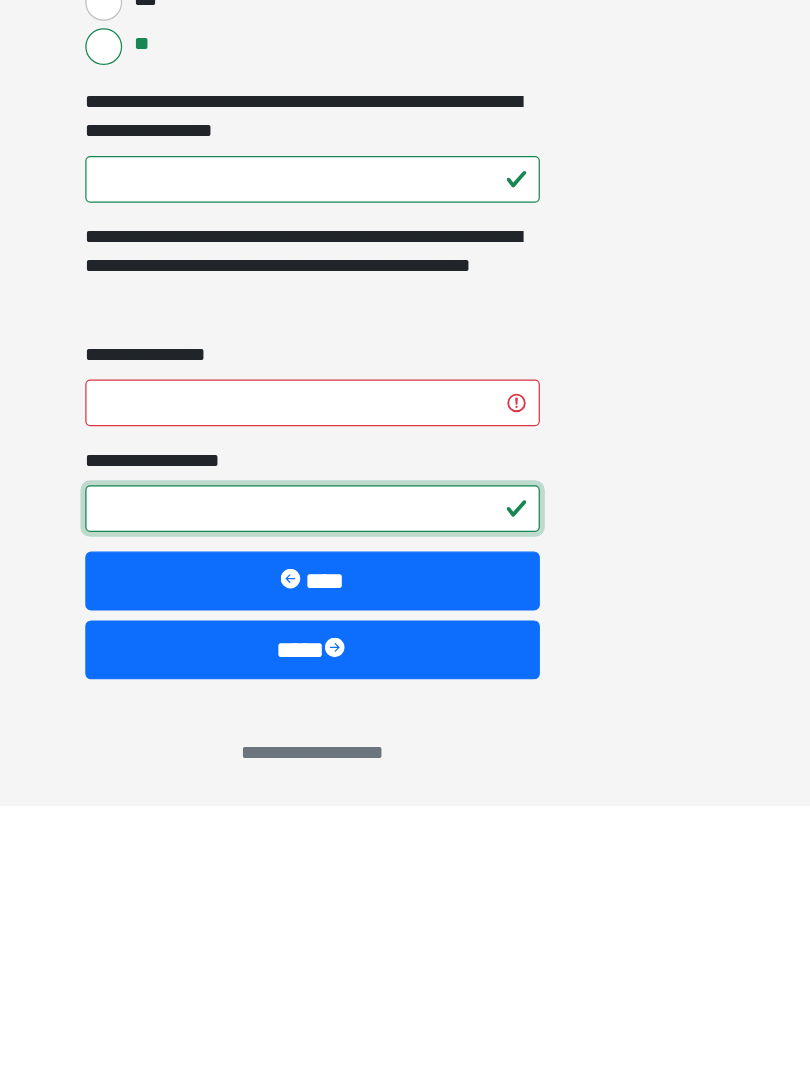 type 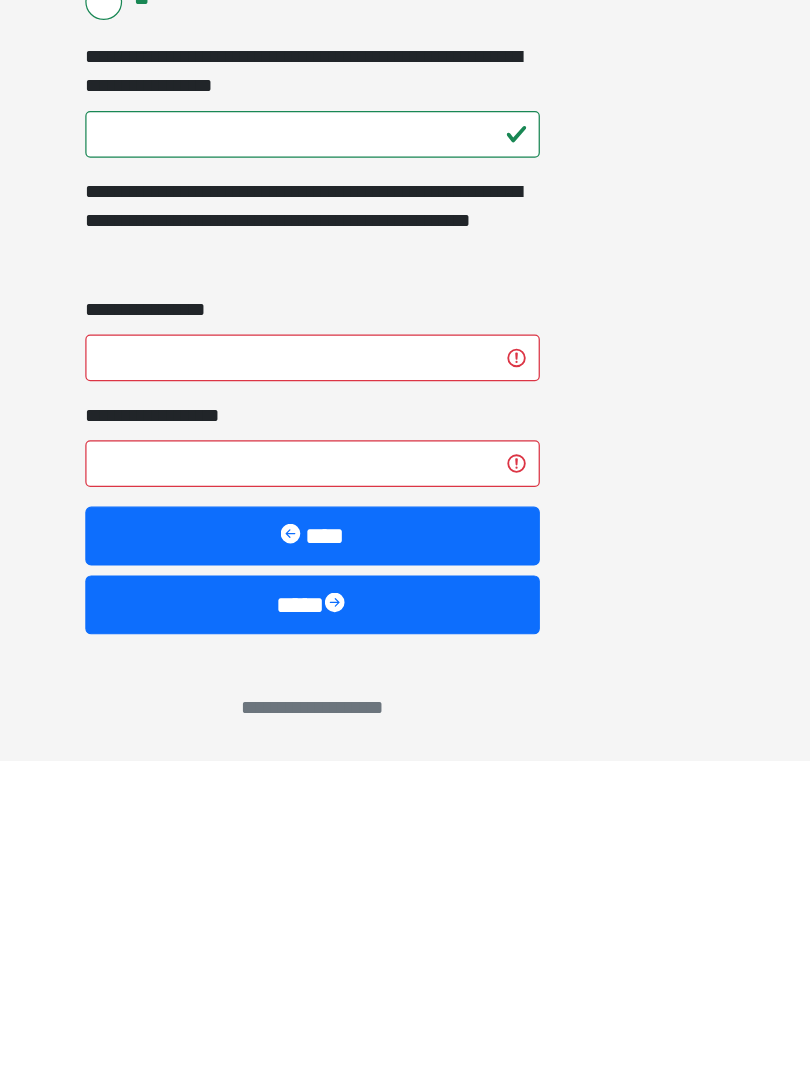 click at bounding box center [425, 953] 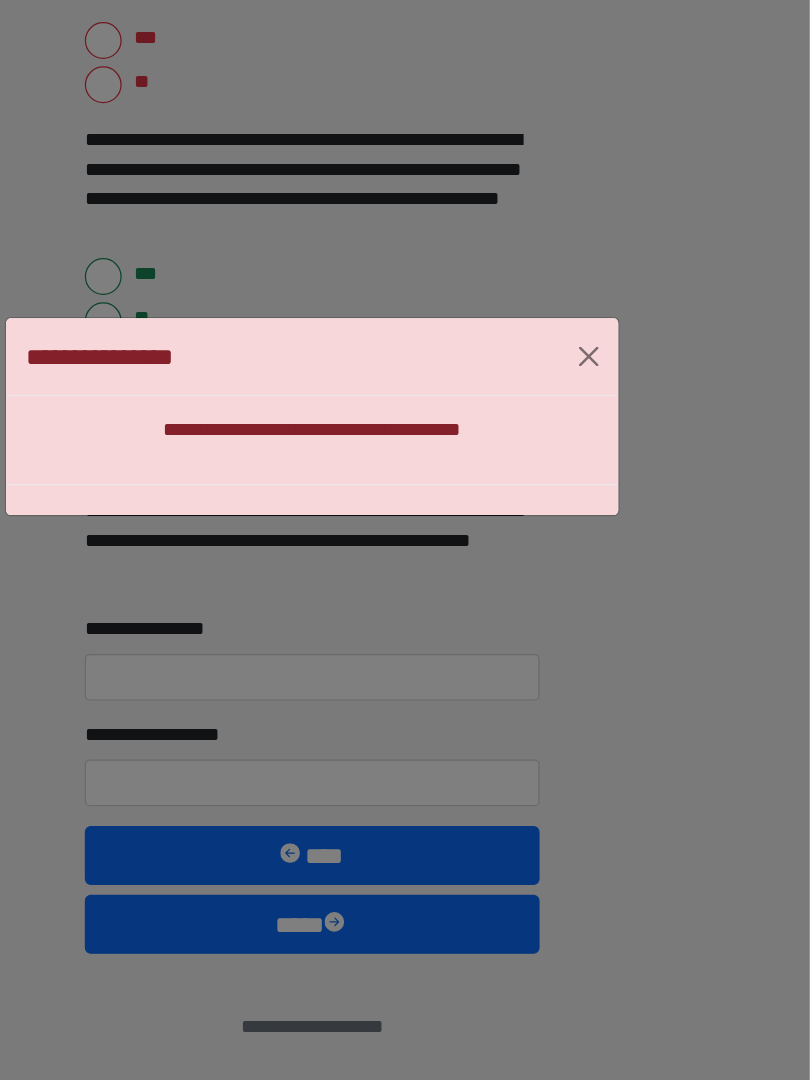 click at bounding box center (630, 491) 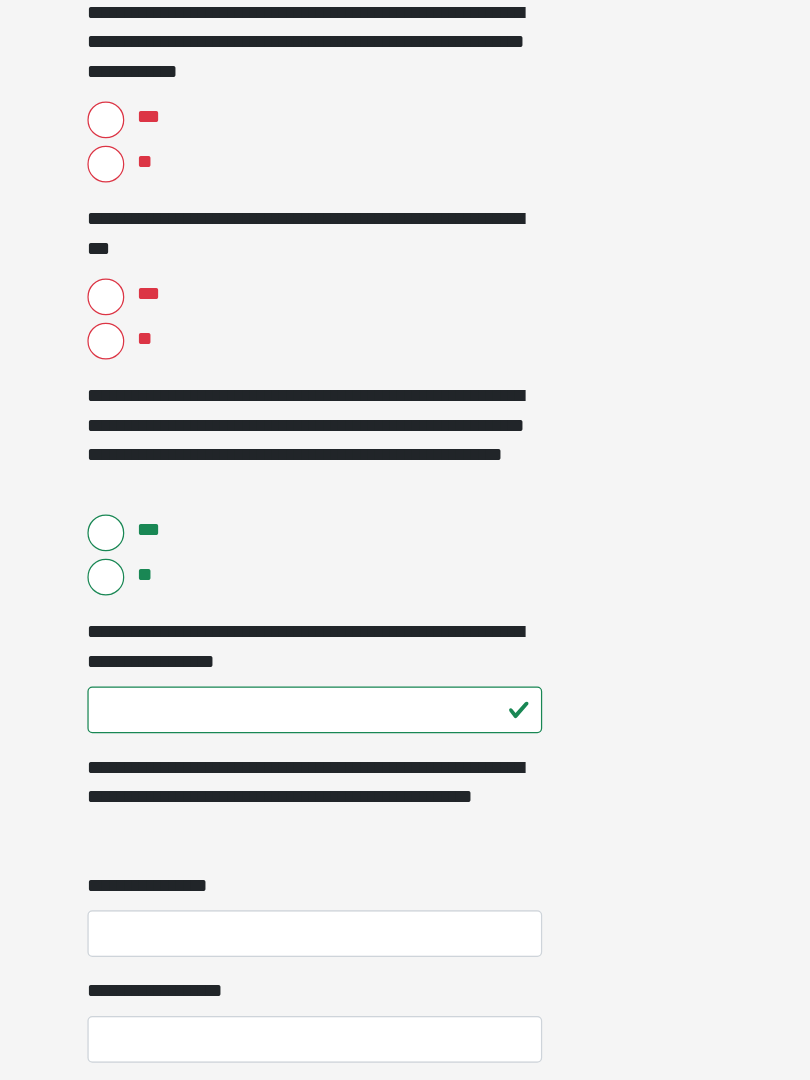 scroll, scrollTop: 2402, scrollLeft: 0, axis: vertical 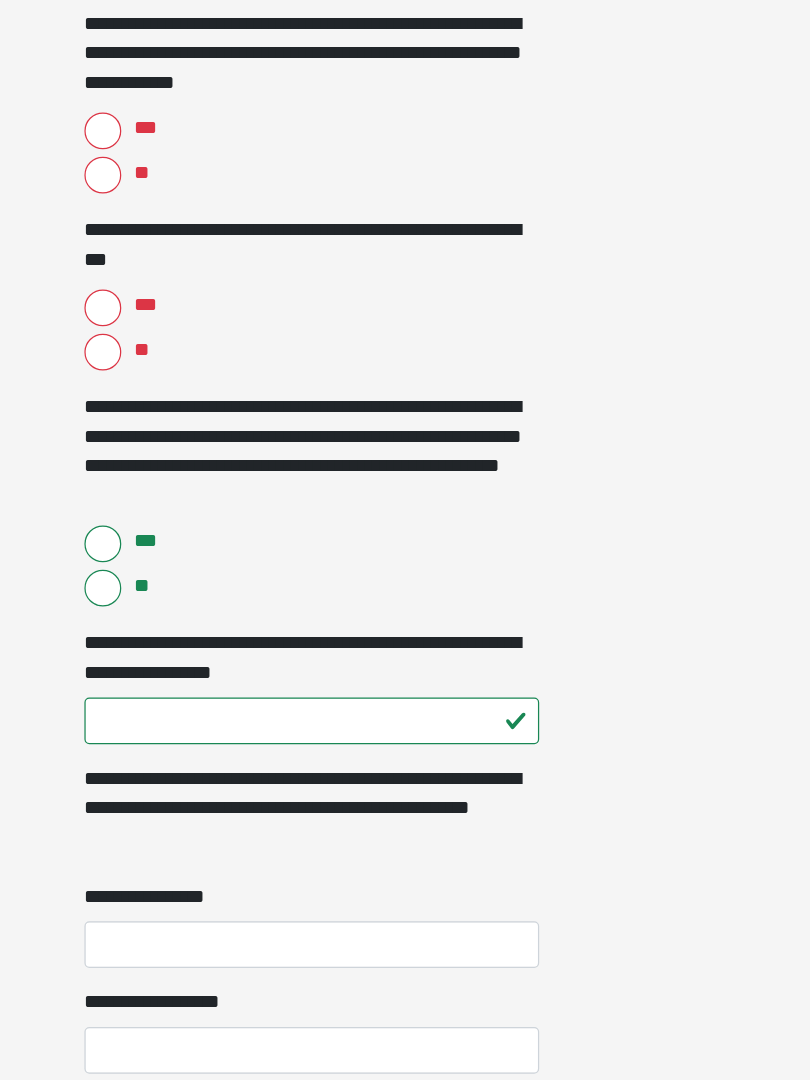 click on "***" at bounding box center [235, 251] 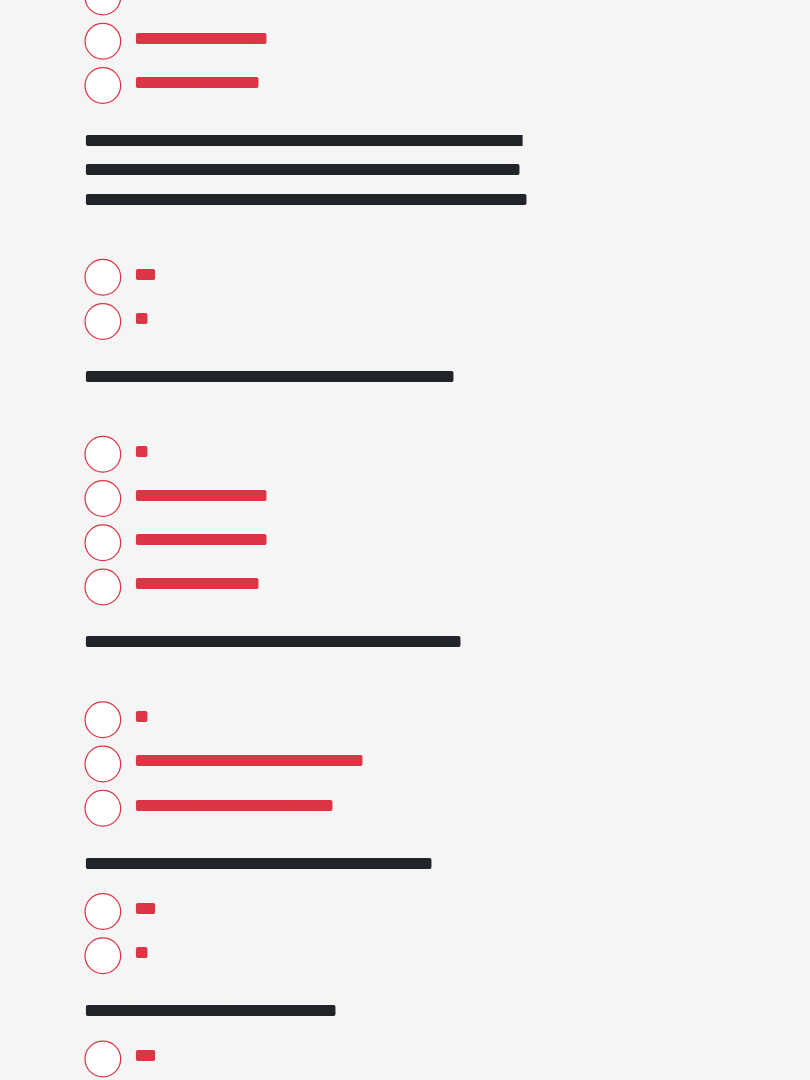 scroll, scrollTop: 0, scrollLeft: 0, axis: both 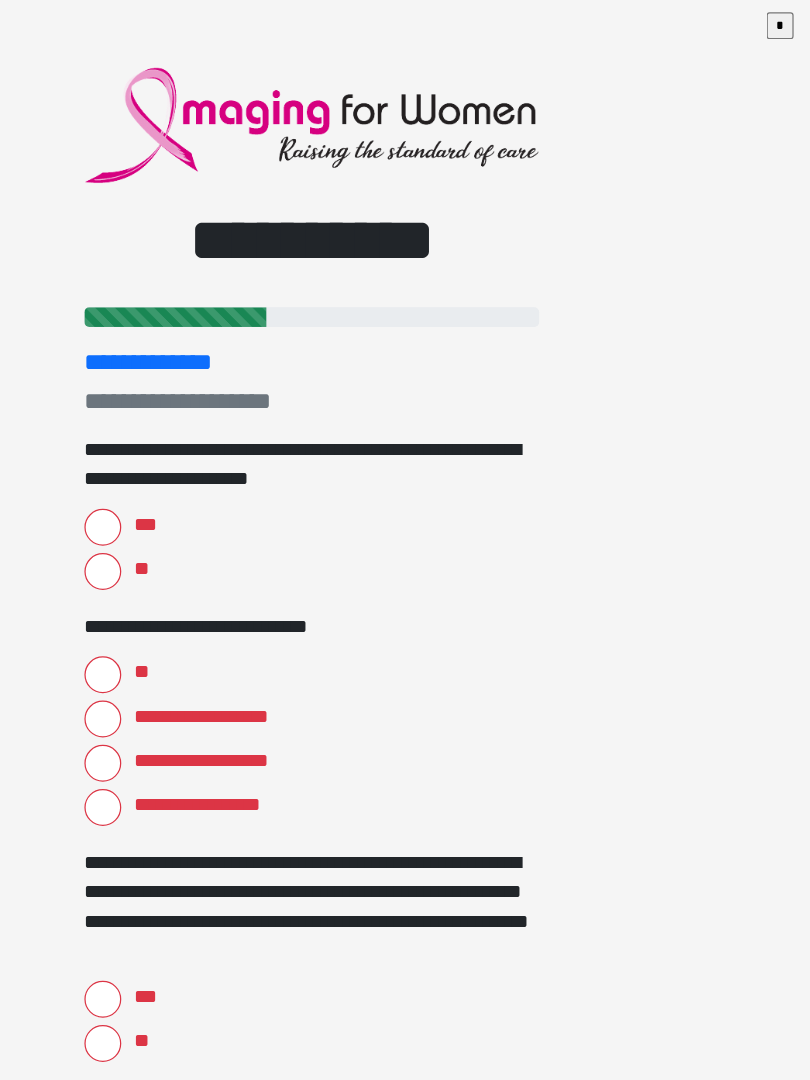 click on "***" at bounding box center [235, 429] 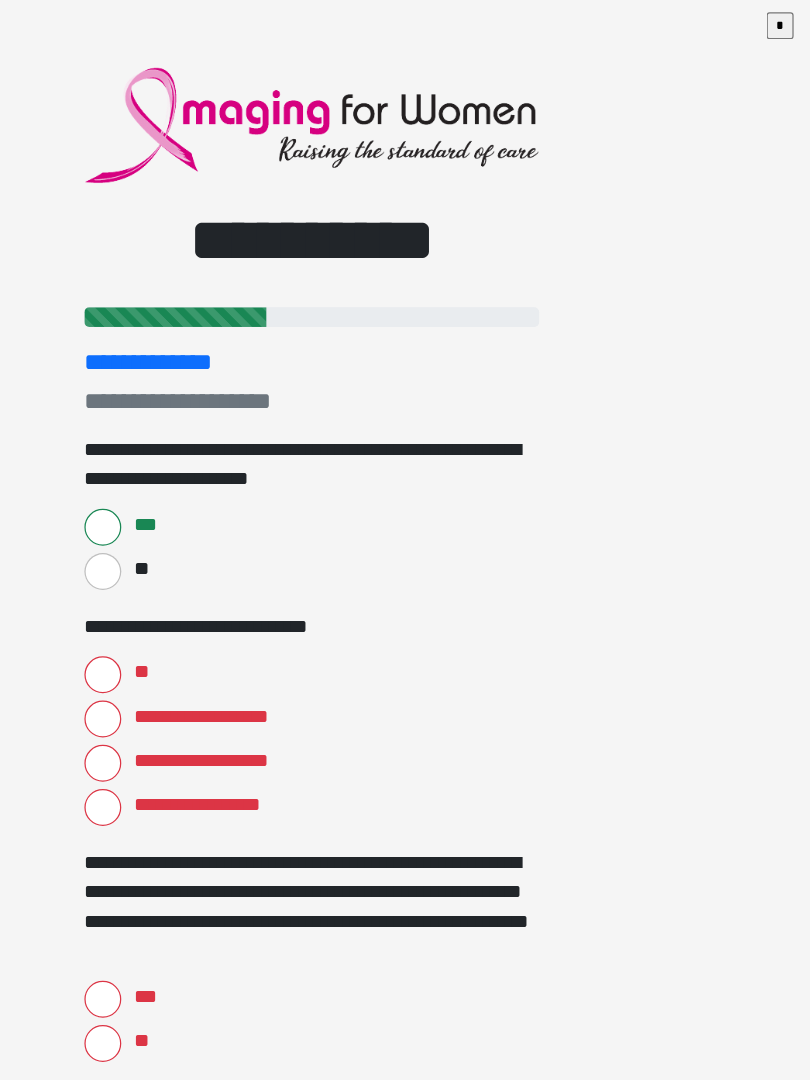 click on "**" at bounding box center [235, 549] 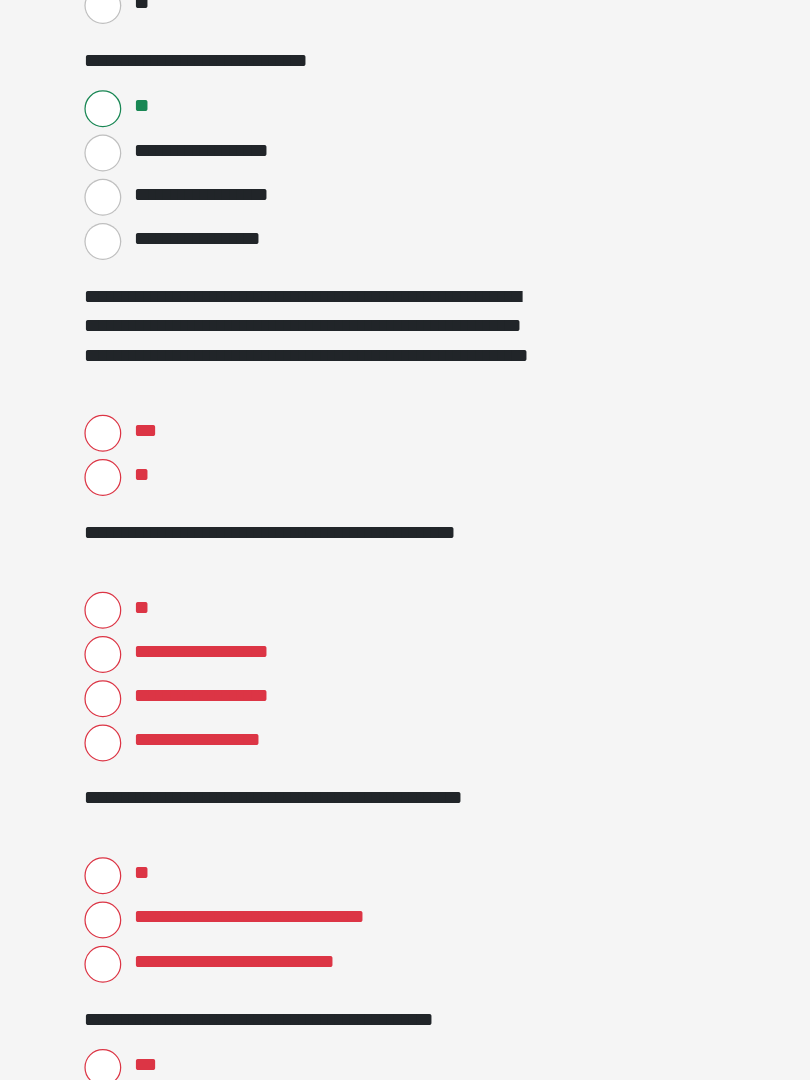 scroll, scrollTop: 260, scrollLeft: 0, axis: vertical 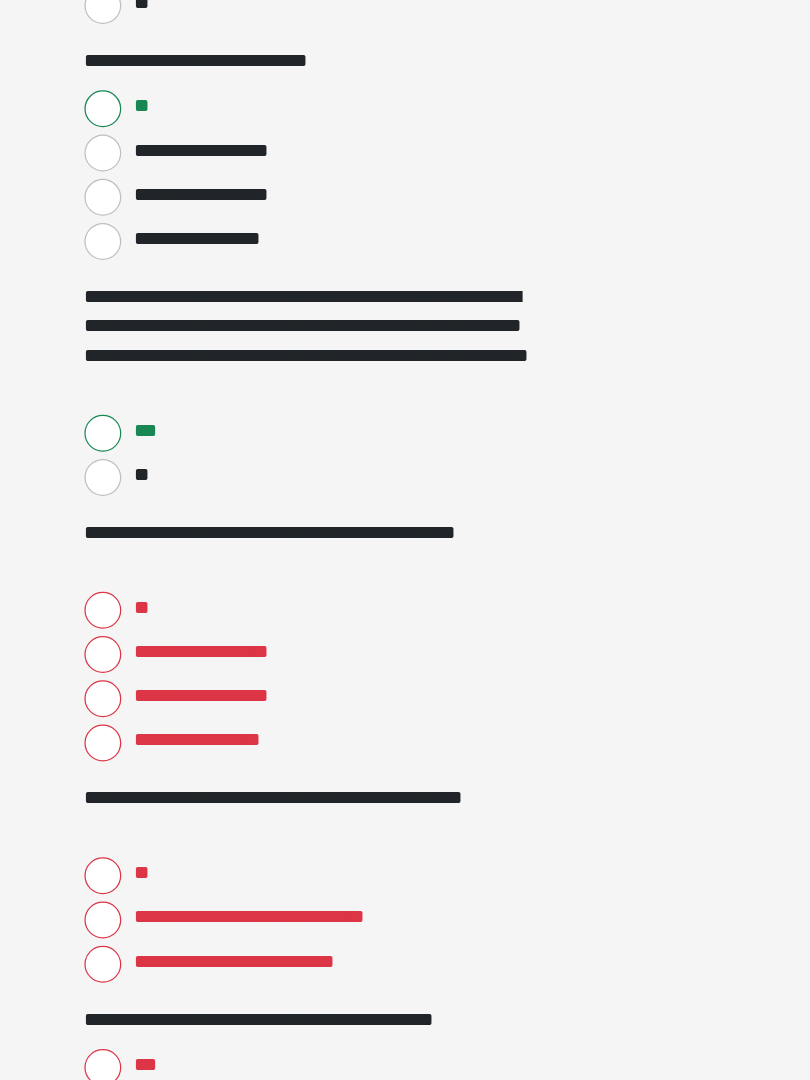 click on "**" at bounding box center (235, 697) 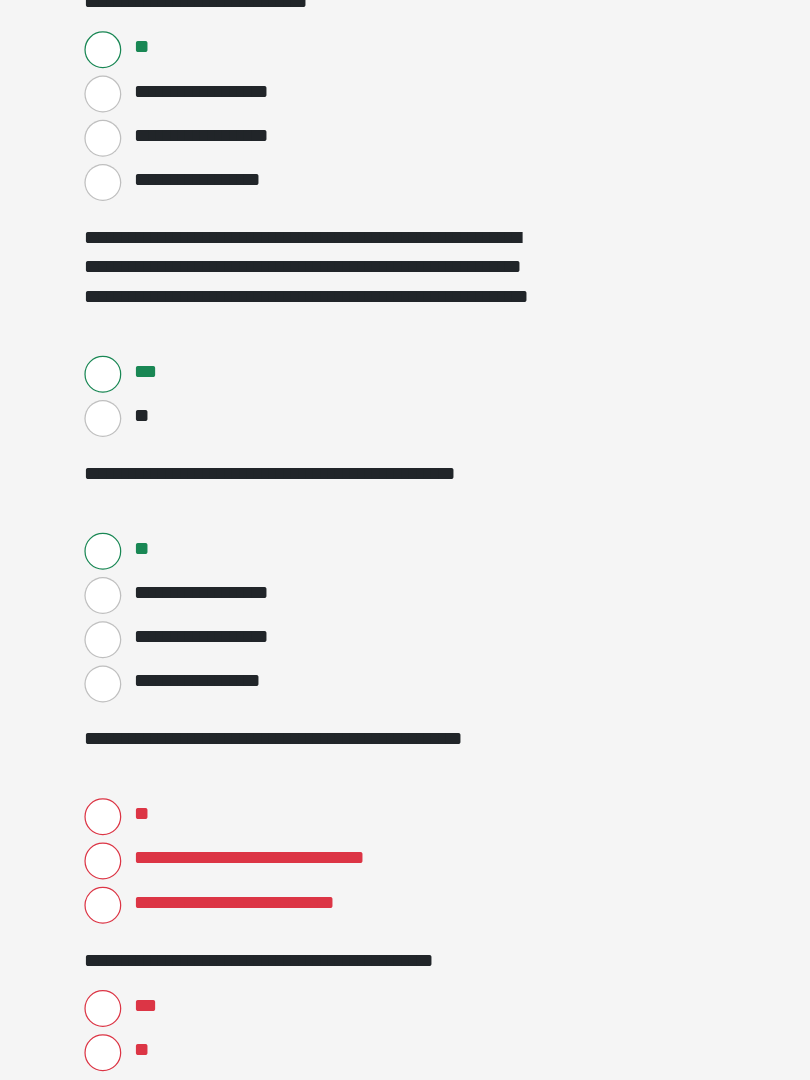 scroll, scrollTop: 310, scrollLeft: 0, axis: vertical 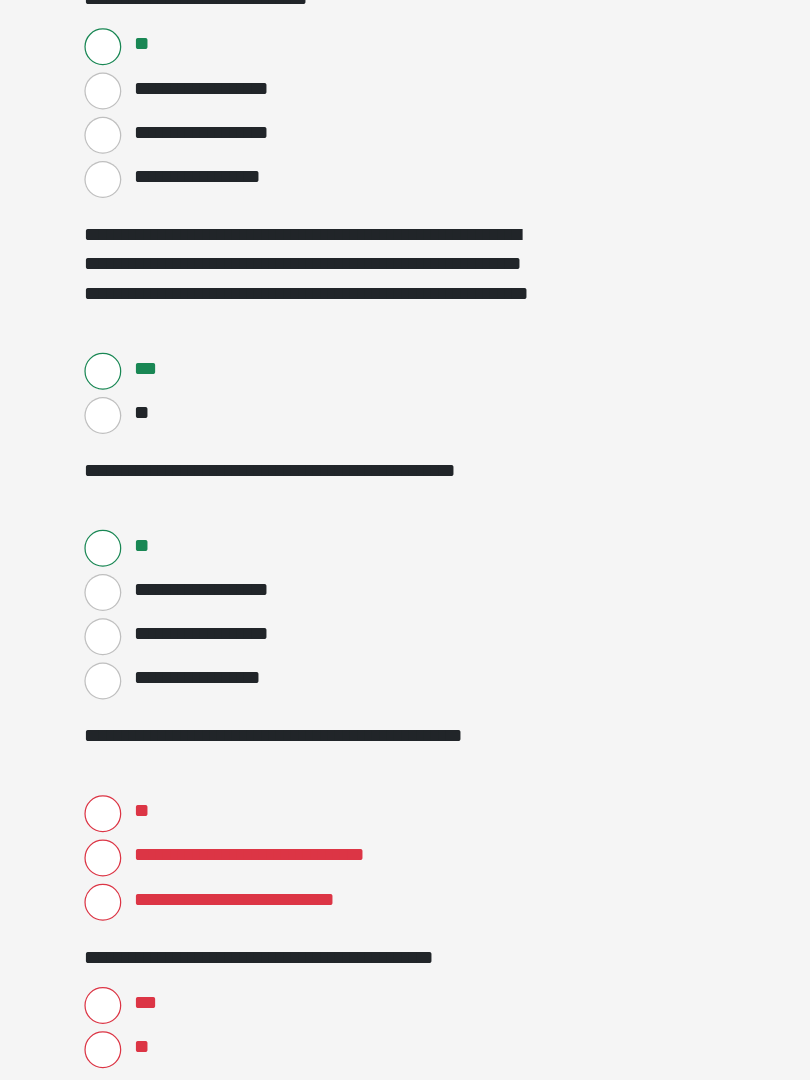 click on "**********" at bounding box center (235, 899) 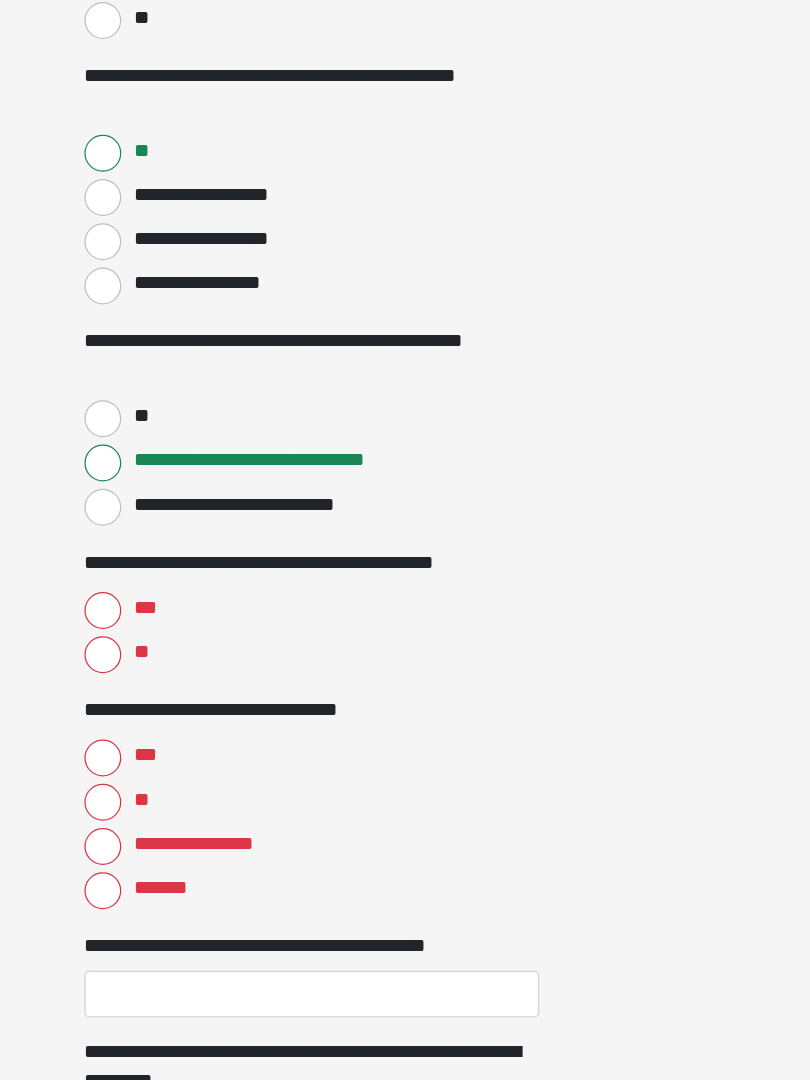 click on "***" at bounding box center [235, 698] 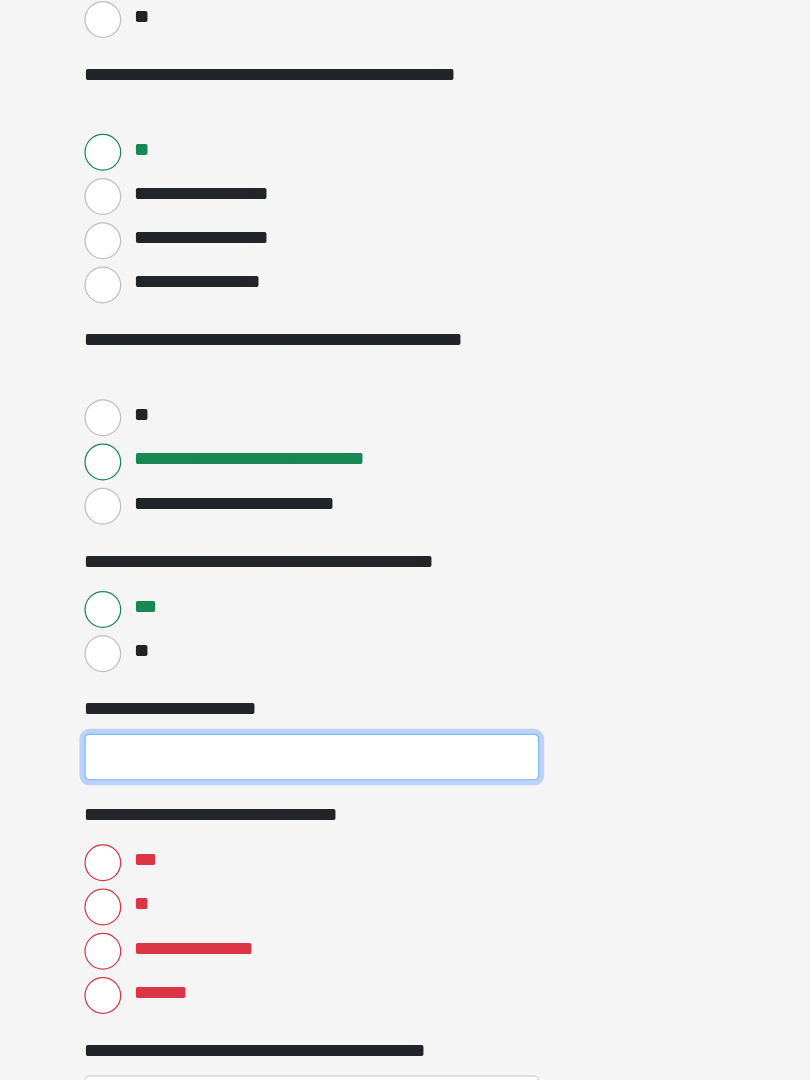 click on "**********" at bounding box center [405, 817] 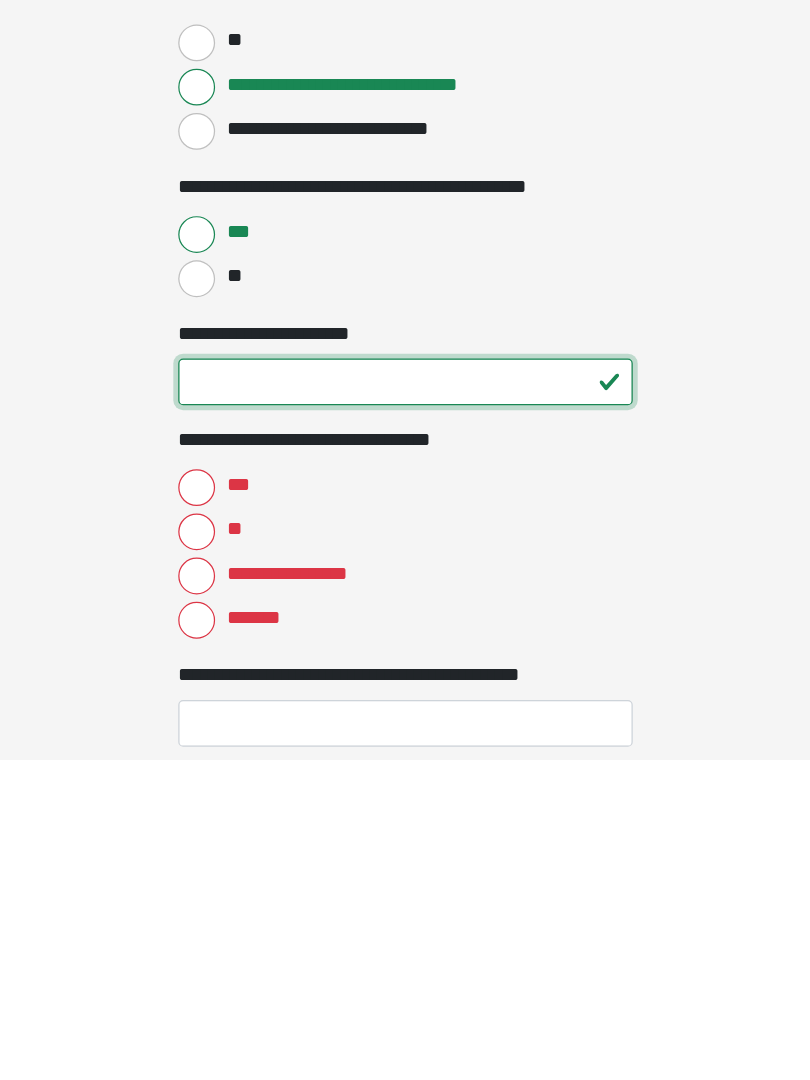 type on "**" 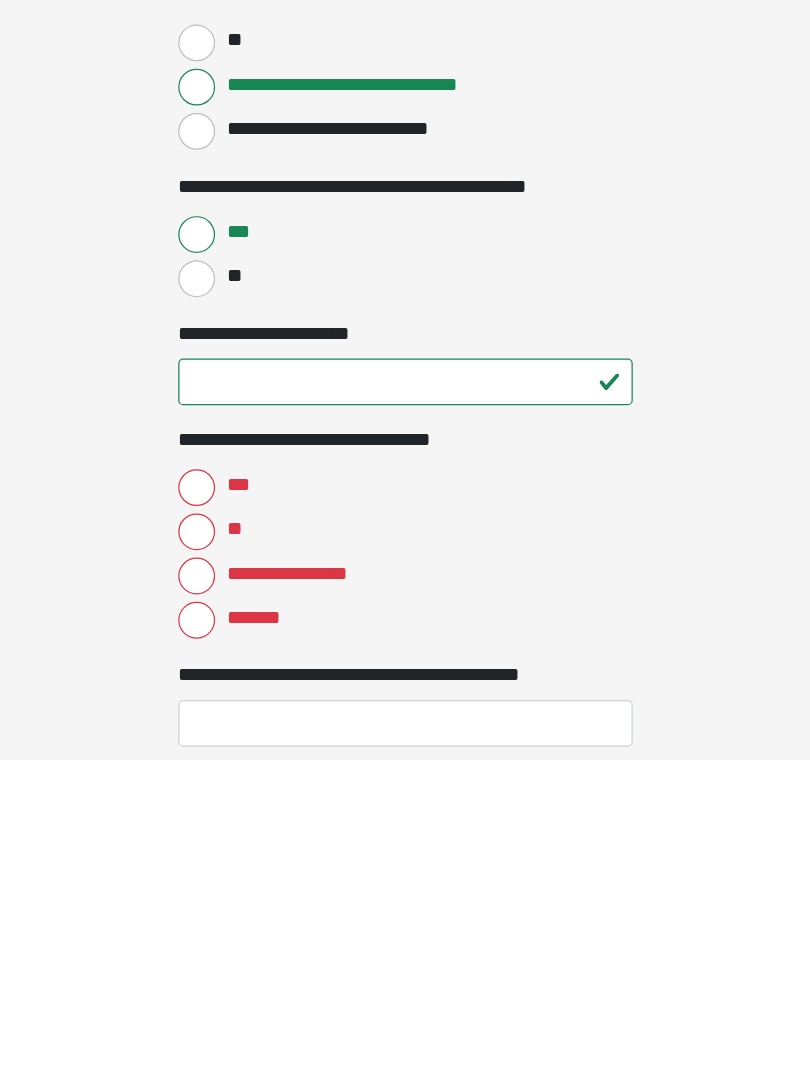 click on "***" at bounding box center [235, 858] 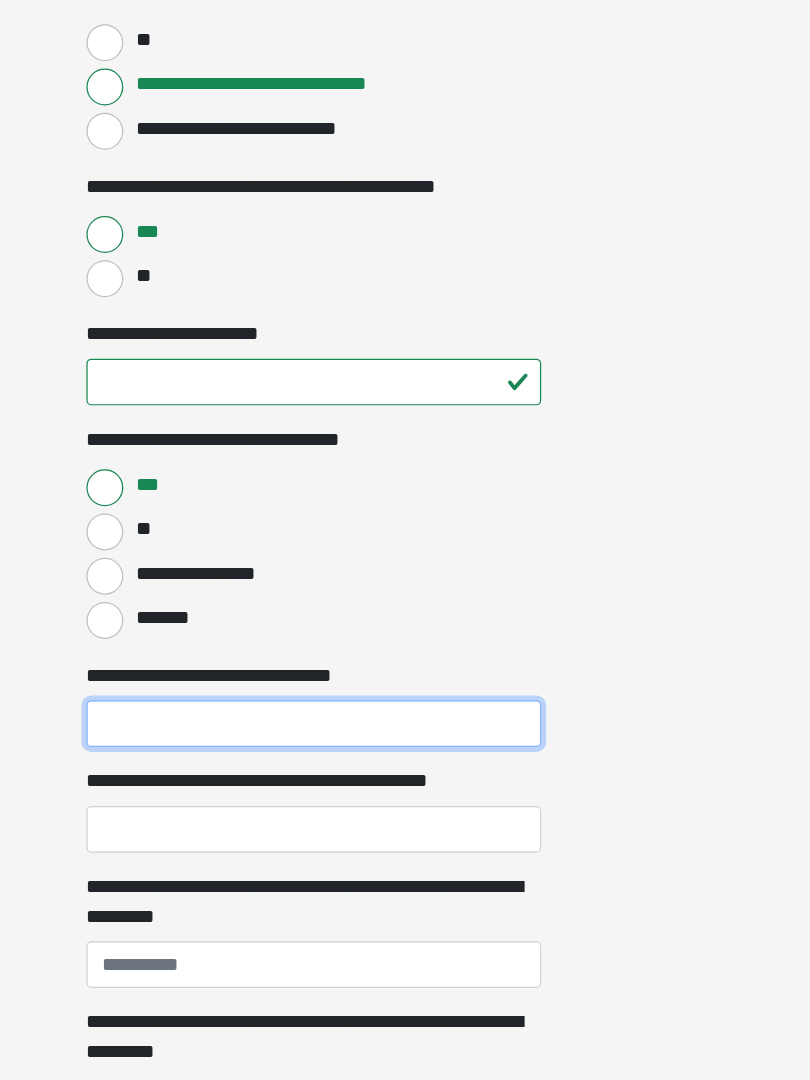 click on "**********" at bounding box center (405, 789) 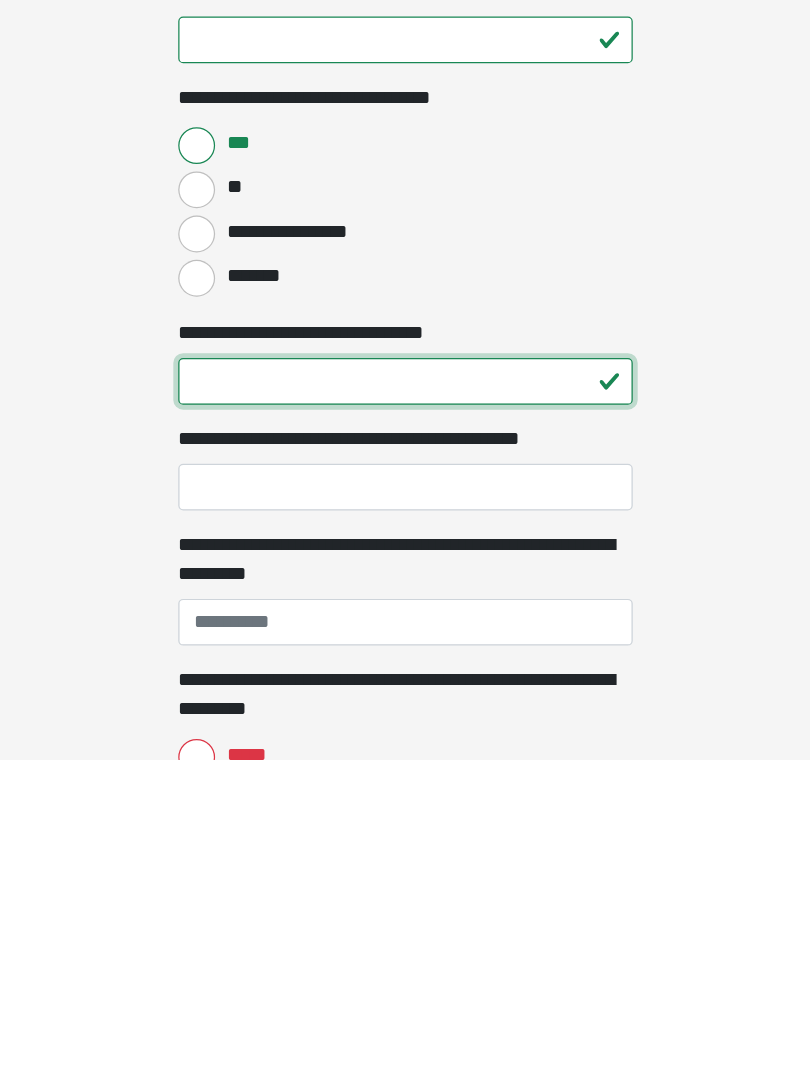 type on "**" 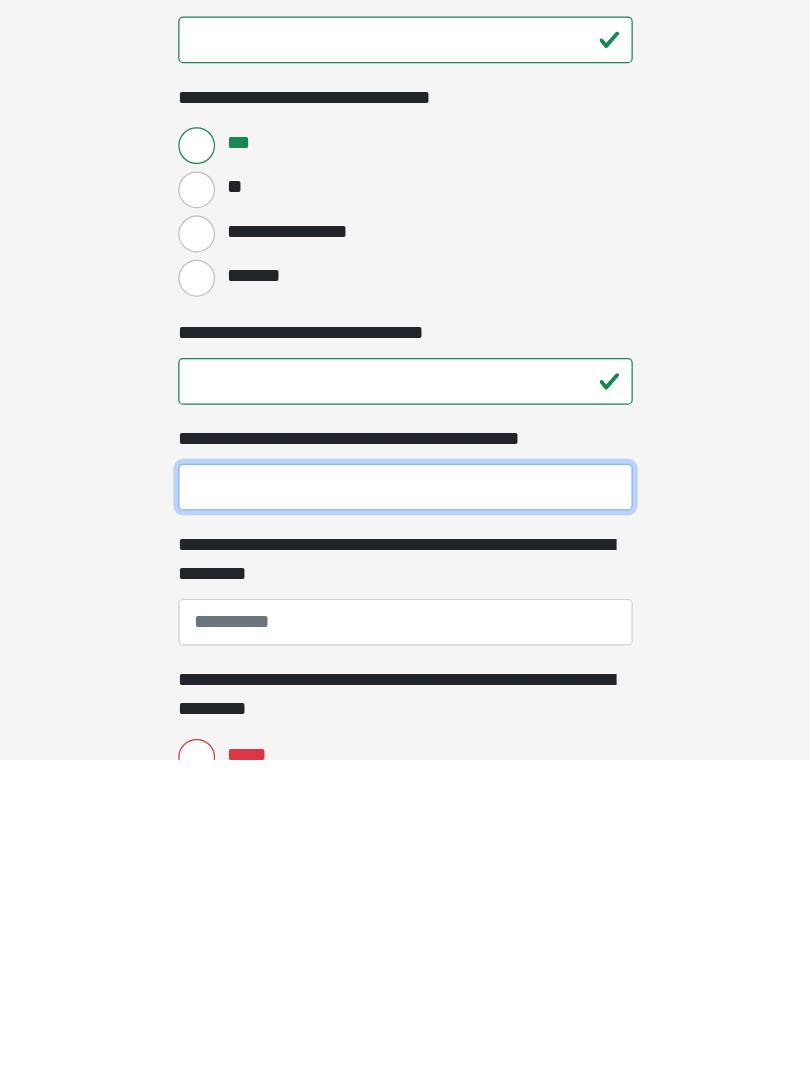 click on "**********" at bounding box center [405, 858] 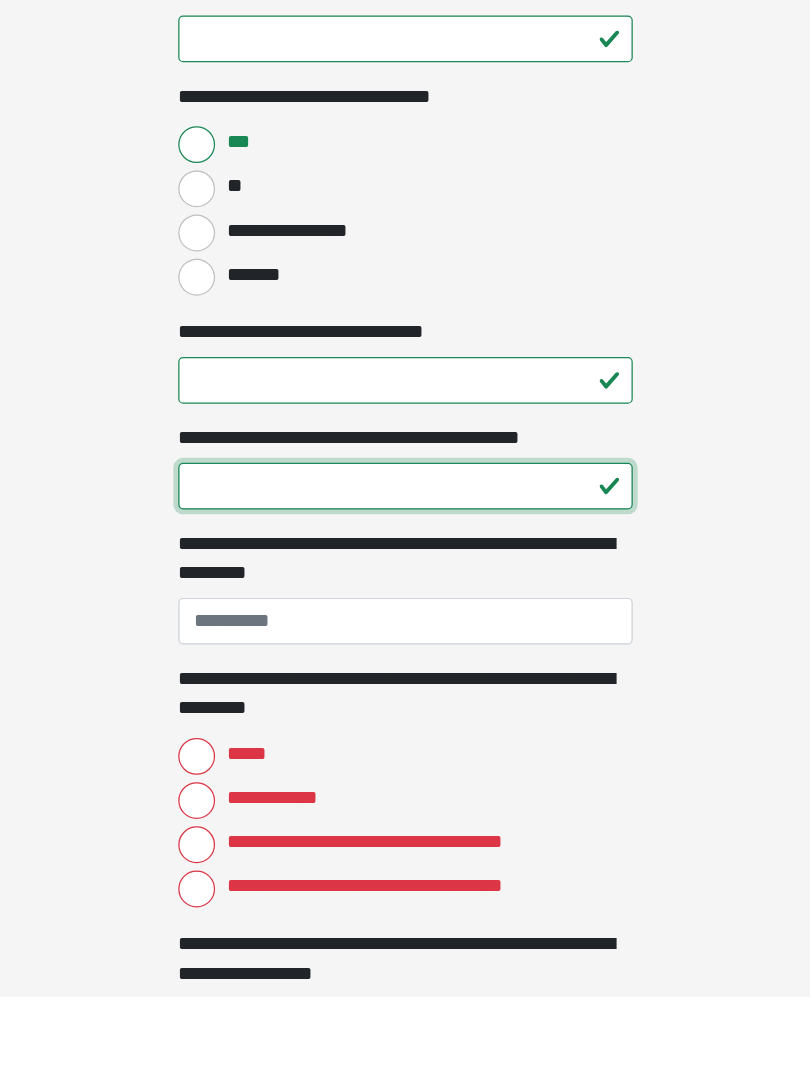 scroll, scrollTop: 1161, scrollLeft: 0, axis: vertical 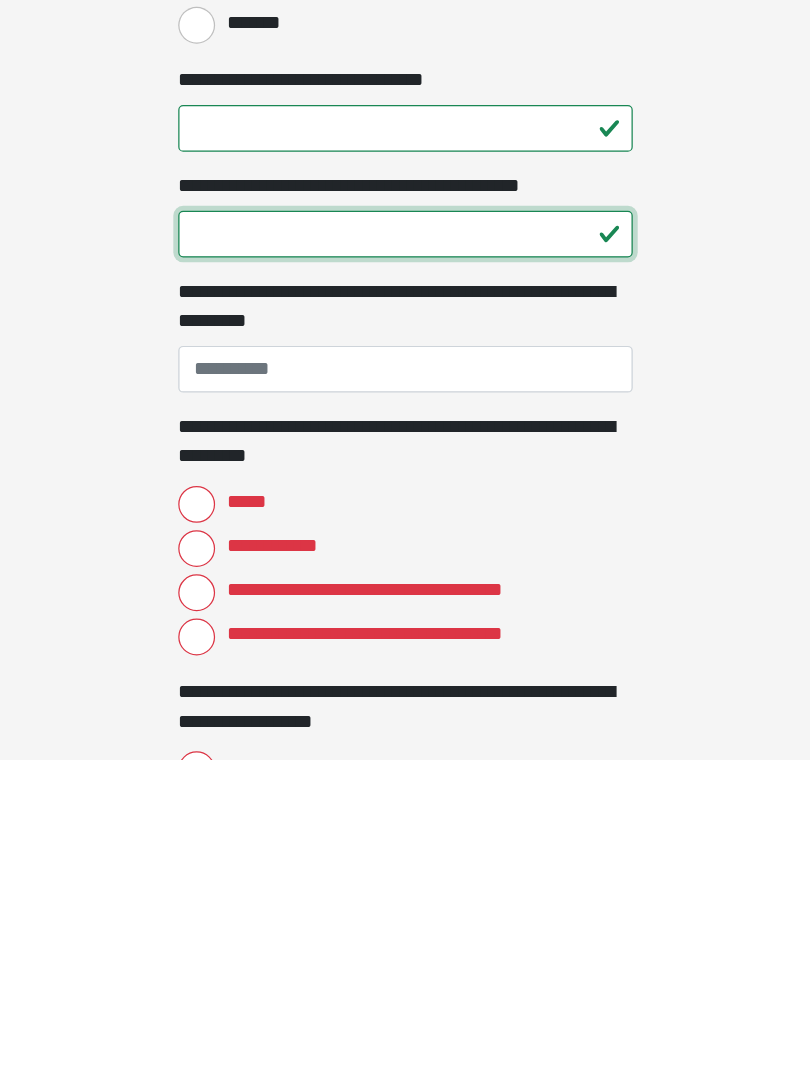 type on "**" 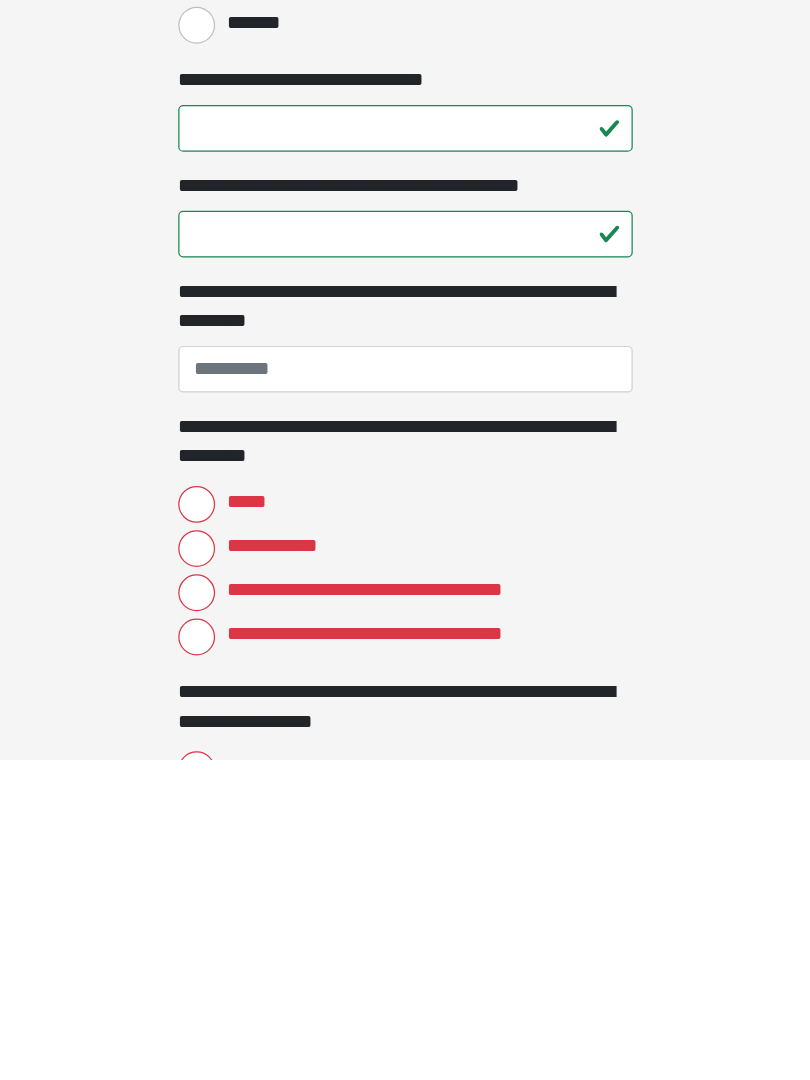 click on "**********" at bounding box center [405, 762] 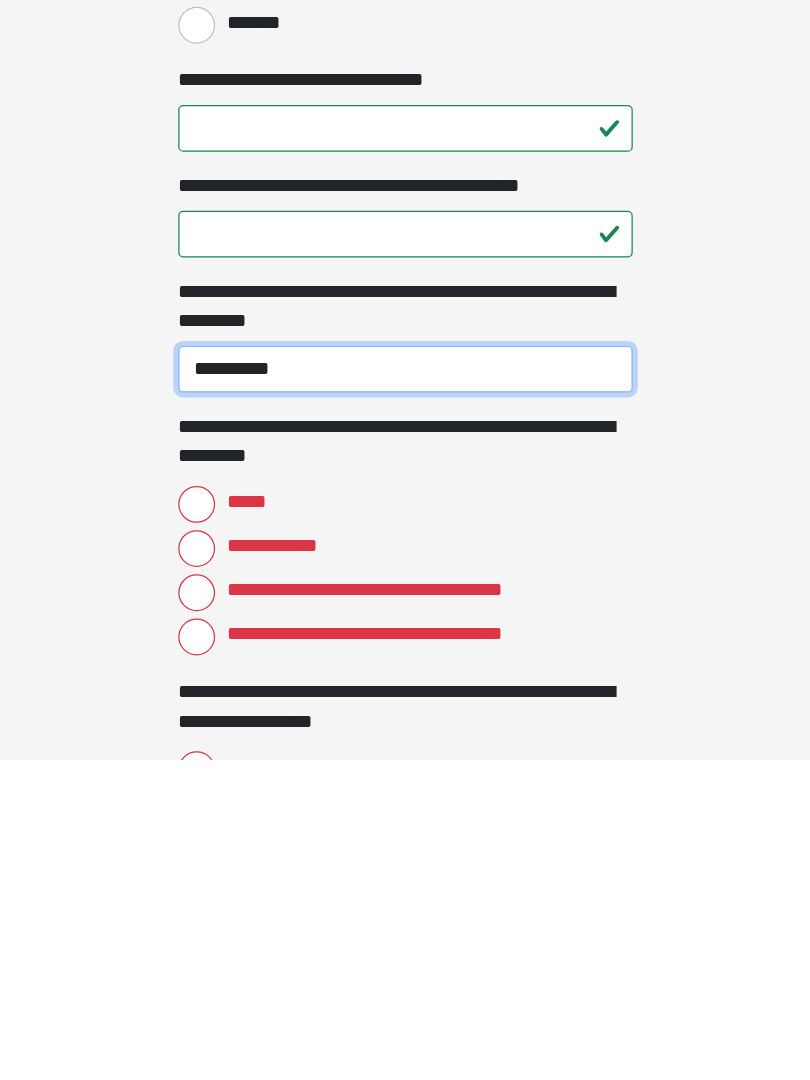 type on "**********" 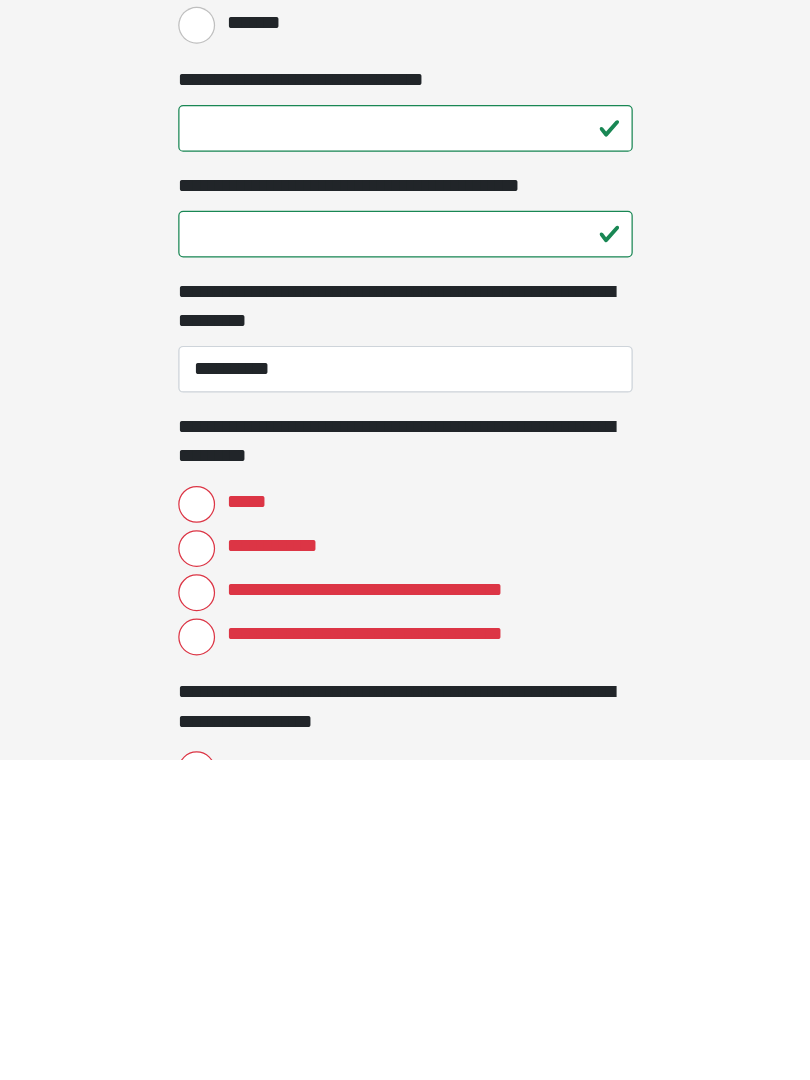 click on "**********" at bounding box center (235, 944) 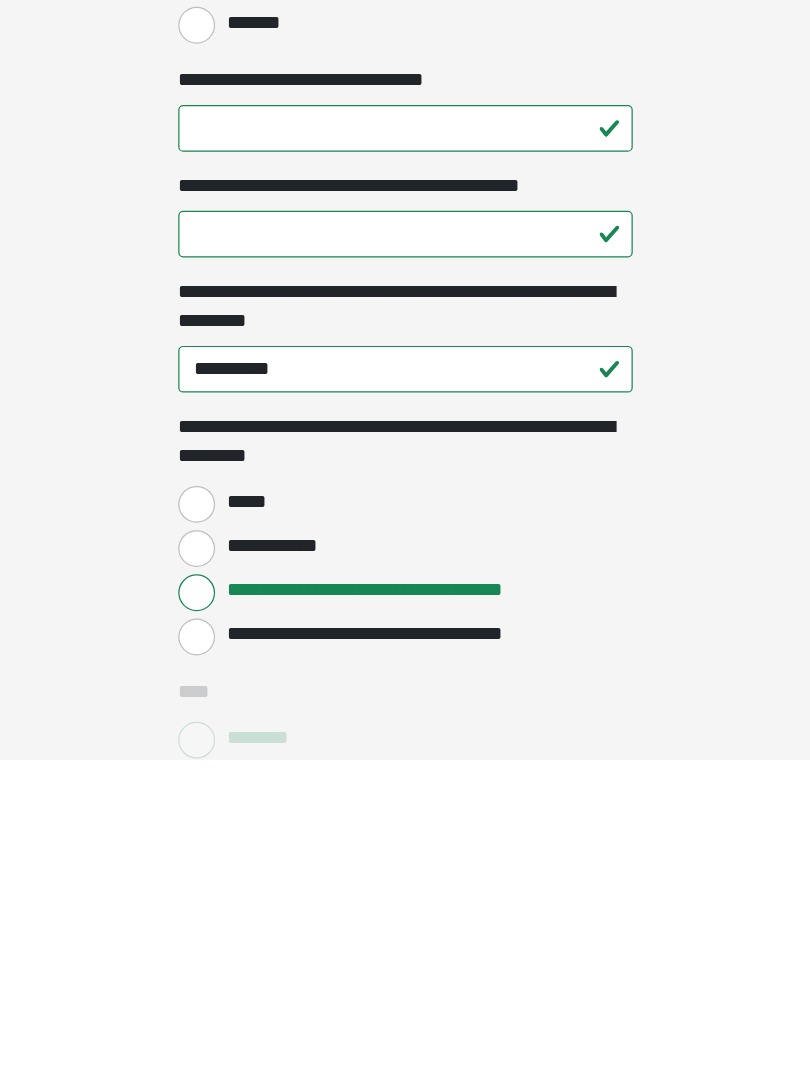 scroll, scrollTop: 1422, scrollLeft: 0, axis: vertical 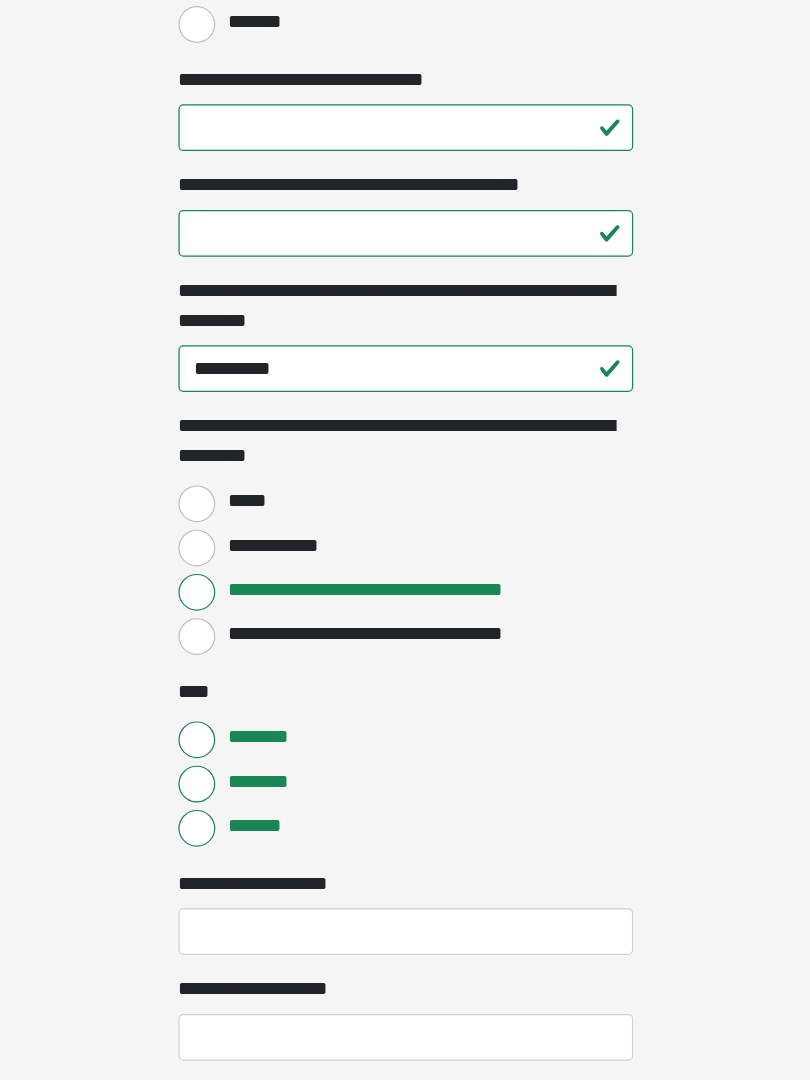 click on "*******" at bounding box center [235, 875] 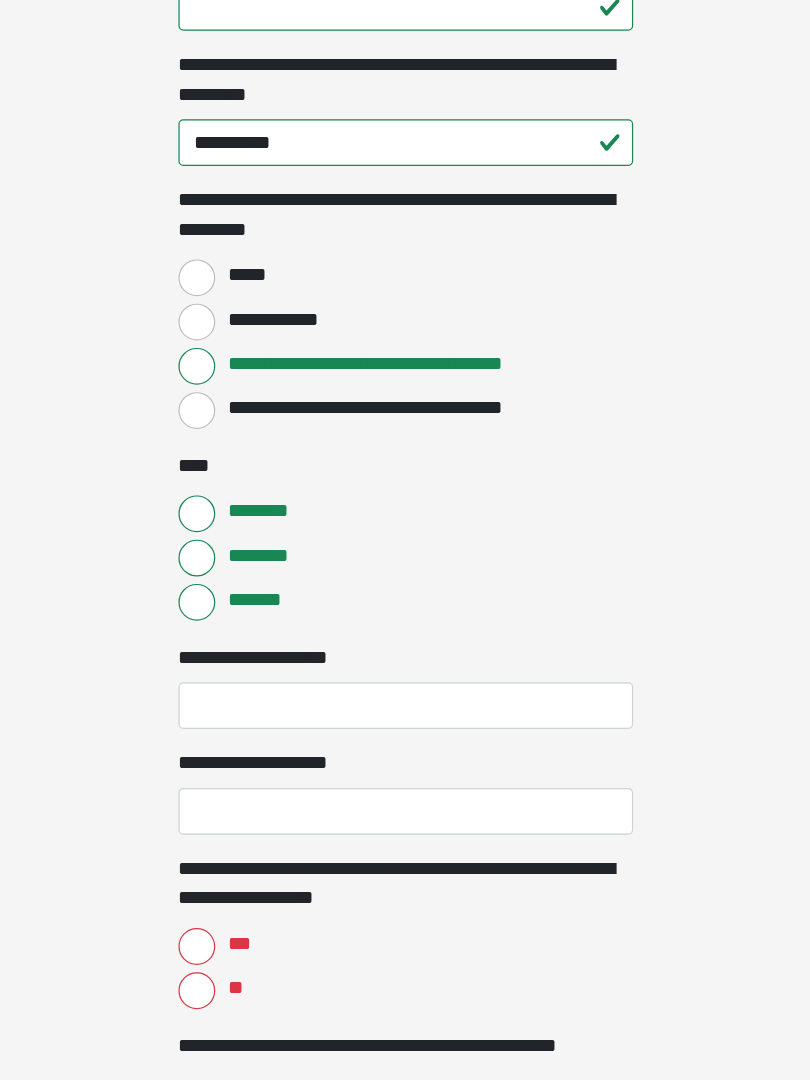 scroll, scrollTop: 1613, scrollLeft: 0, axis: vertical 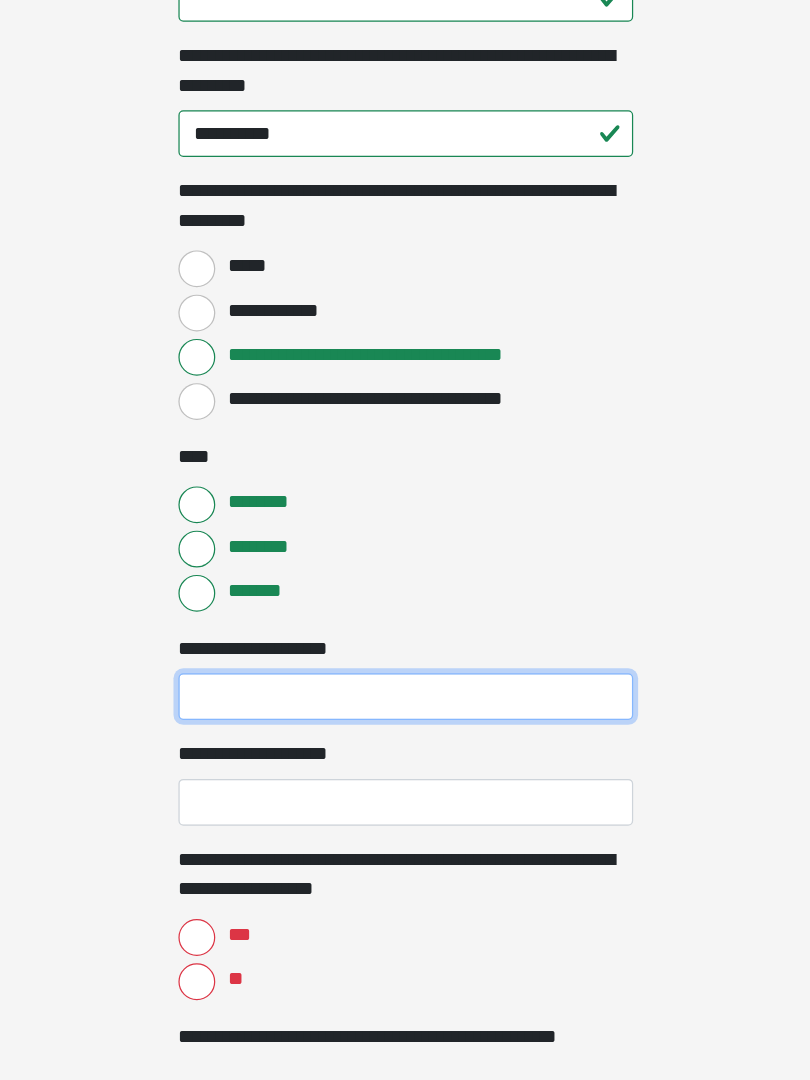 click on "**********" at bounding box center (405, 768) 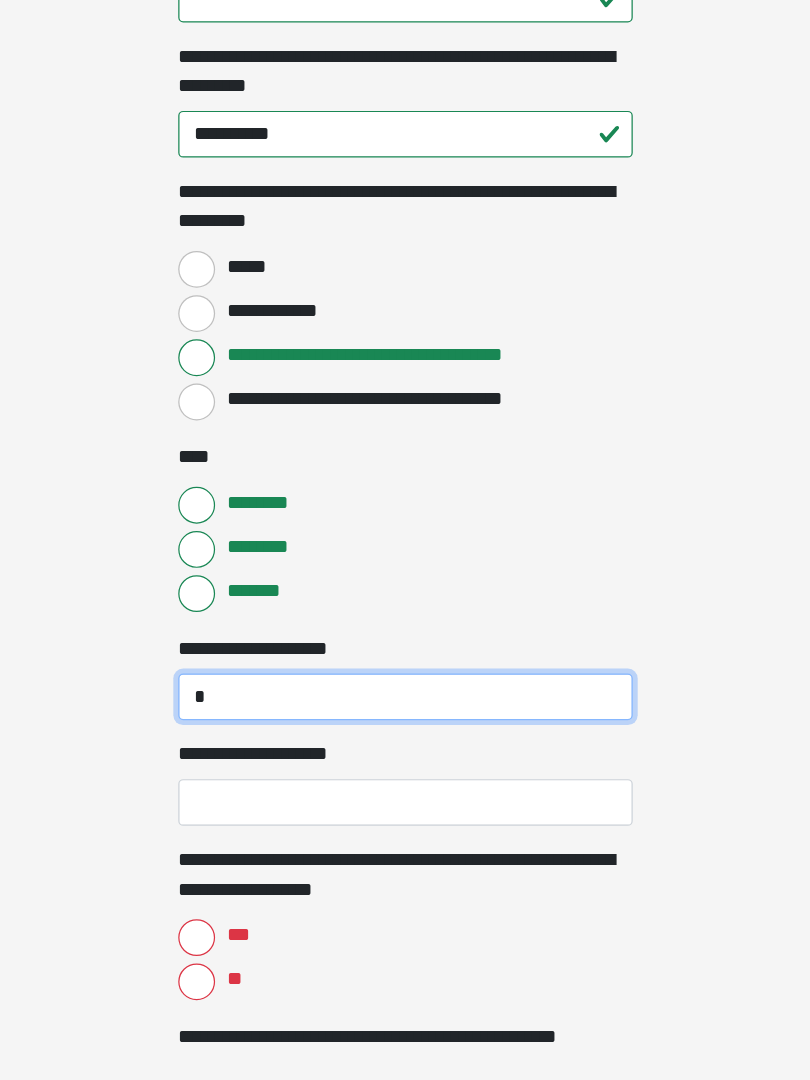 scroll, scrollTop: 1708, scrollLeft: 0, axis: vertical 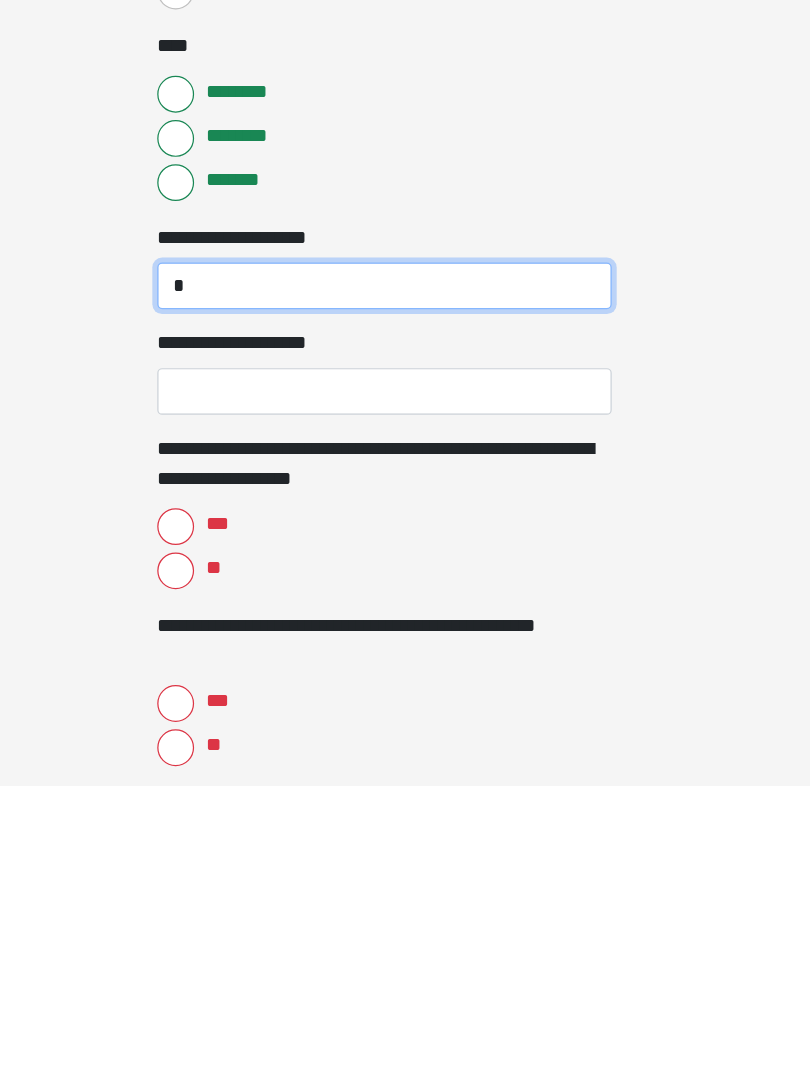 type on "*" 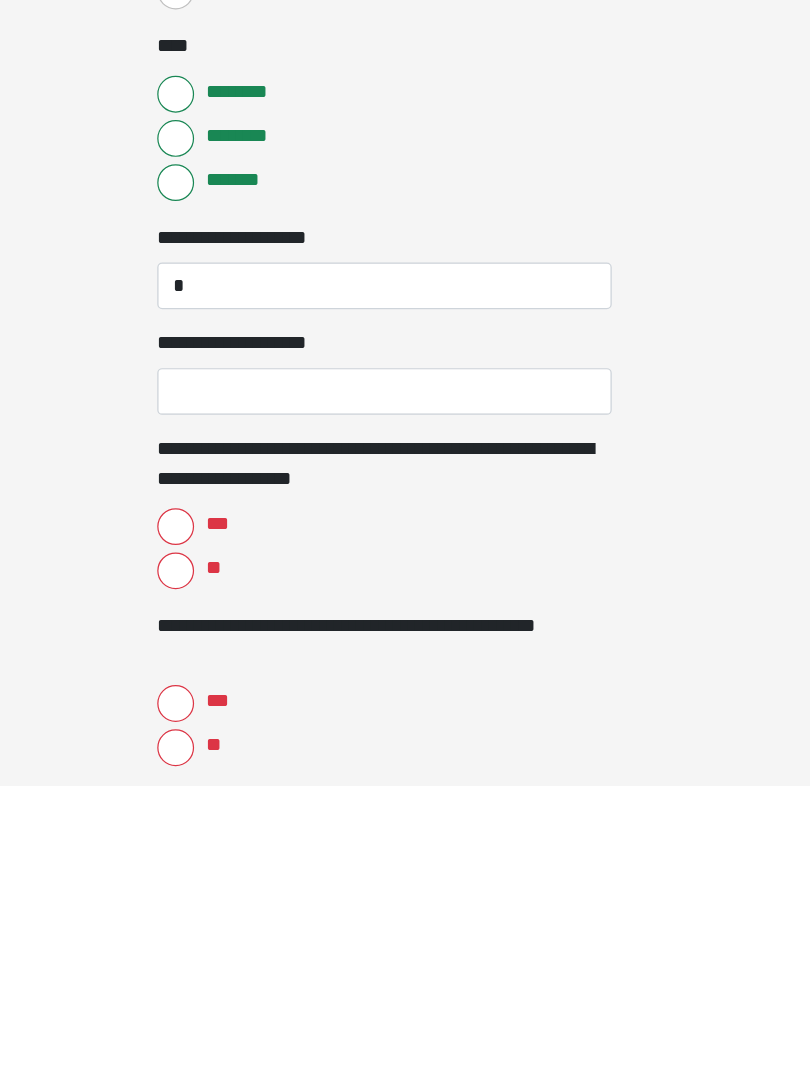 click on "**********" at bounding box center [405, 759] 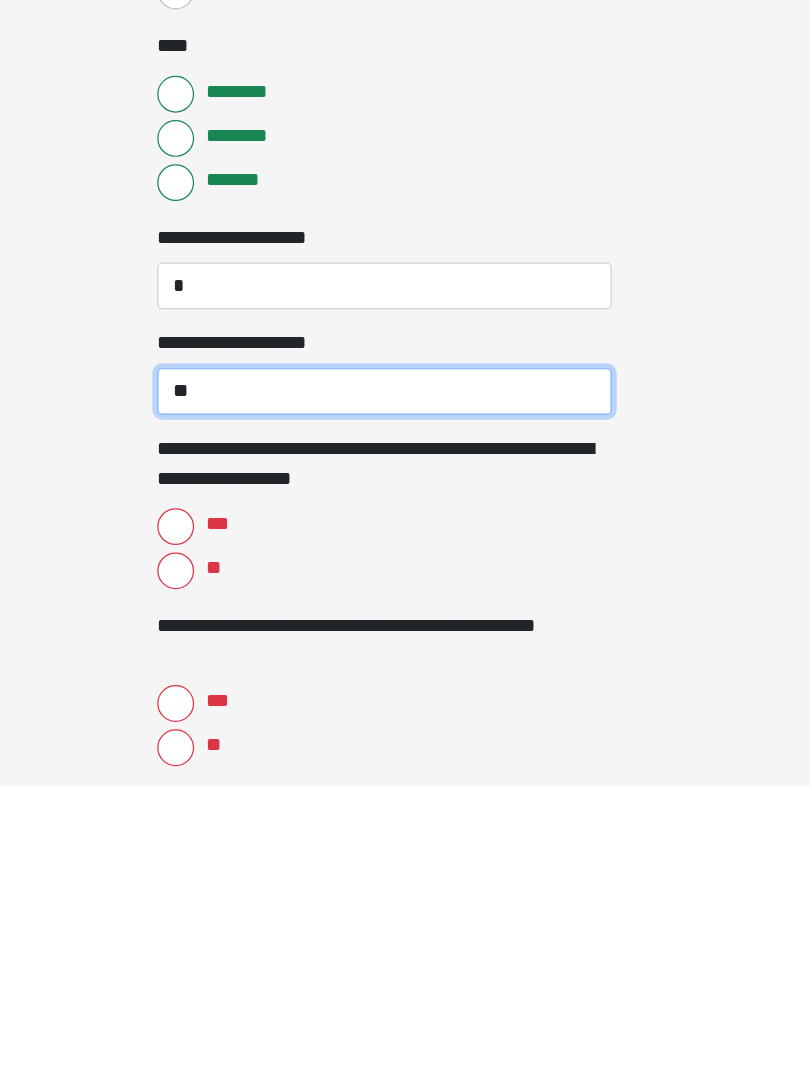 type on "**" 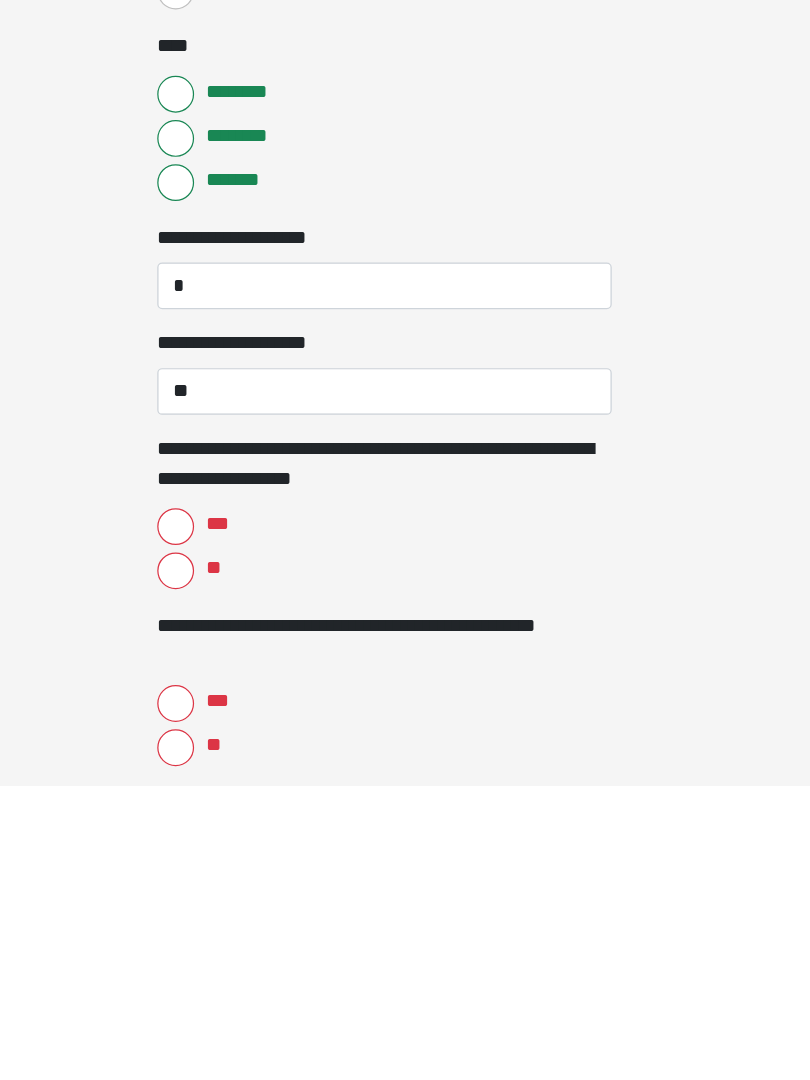 click on "***" at bounding box center (235, 869) 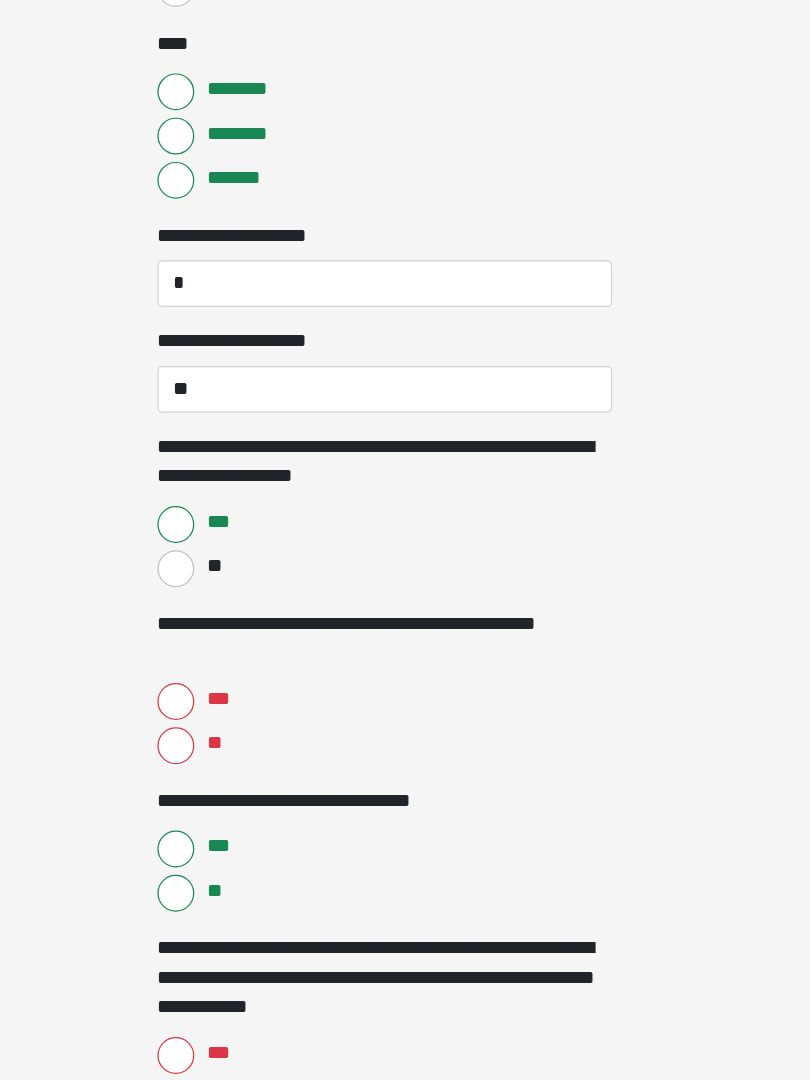 click on "**" at bounding box center (235, 808) 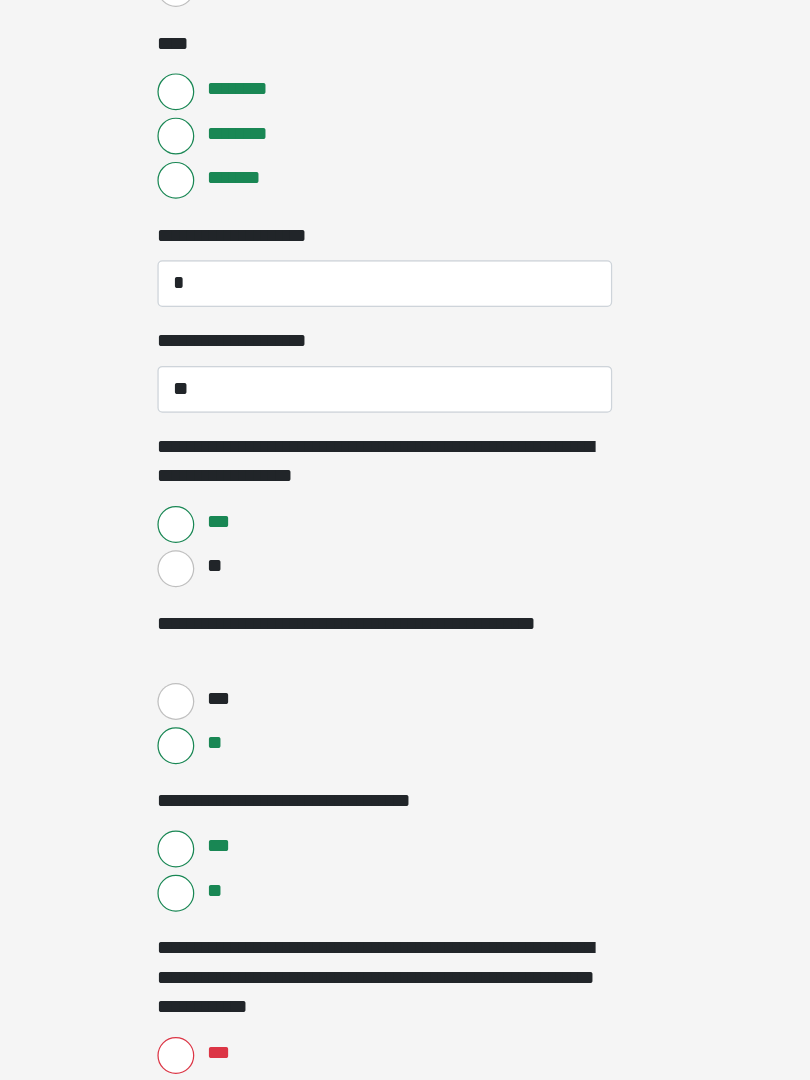 click on "**" at bounding box center (235, 928) 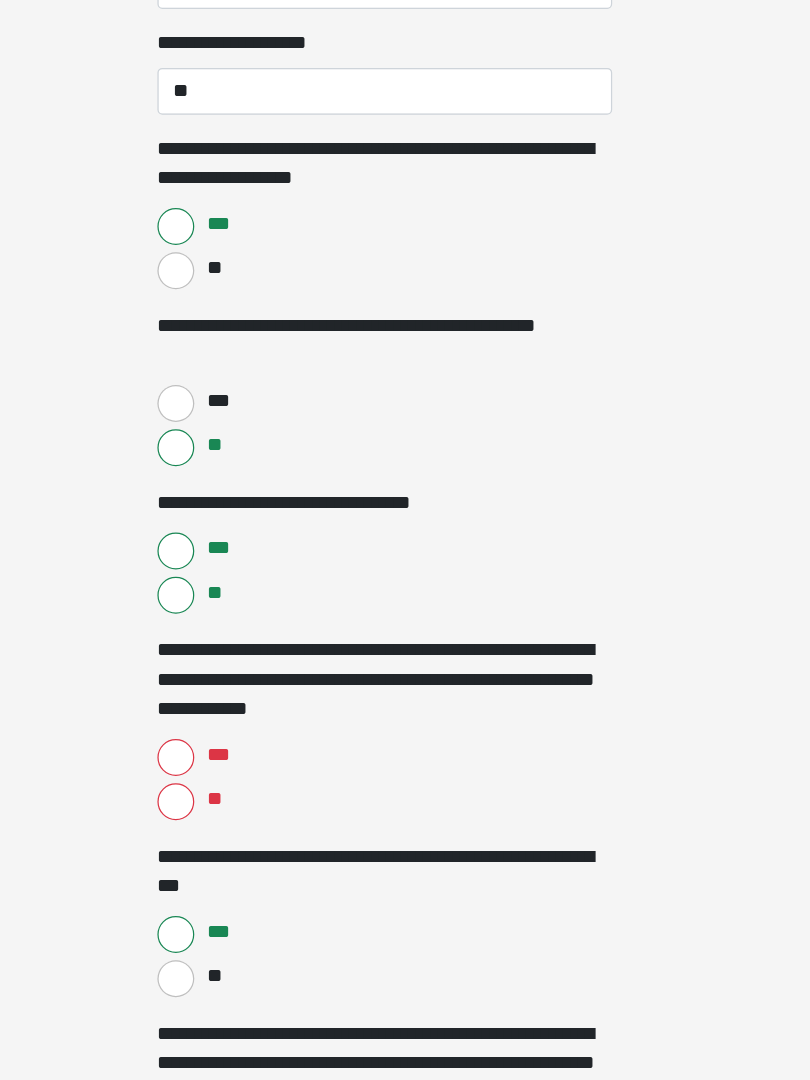 scroll, scrollTop: 2221, scrollLeft: 0, axis: vertical 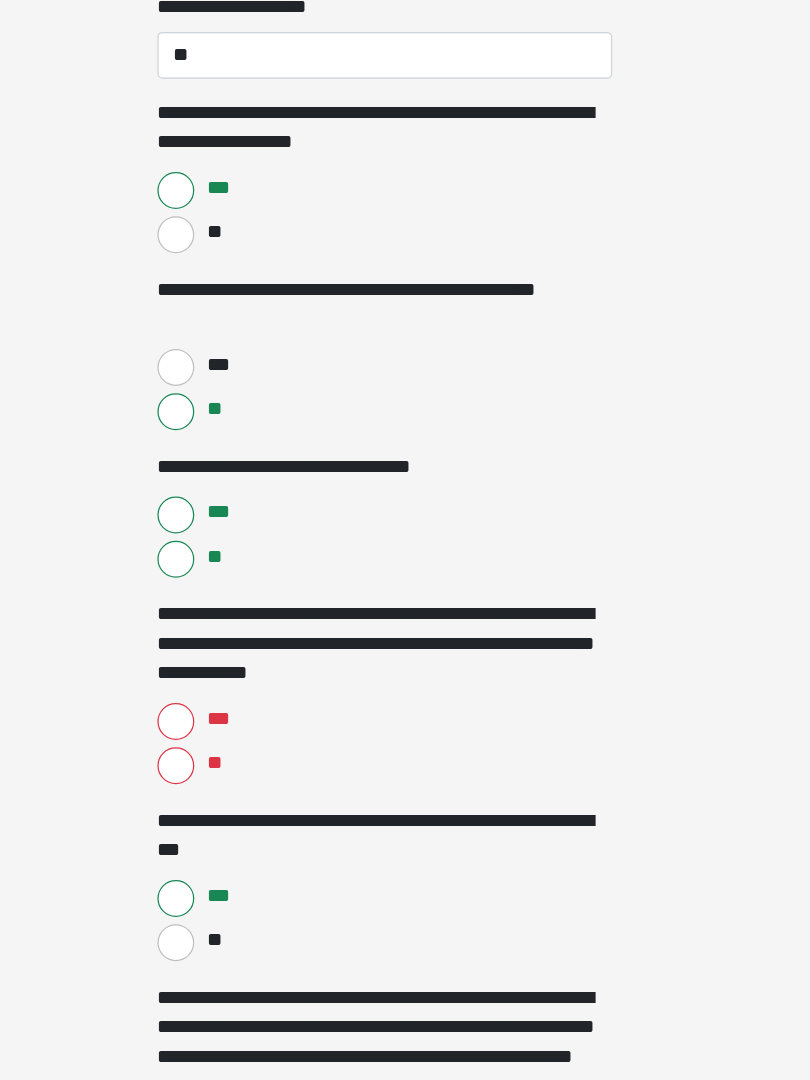click on "***" at bounding box center [235, 788] 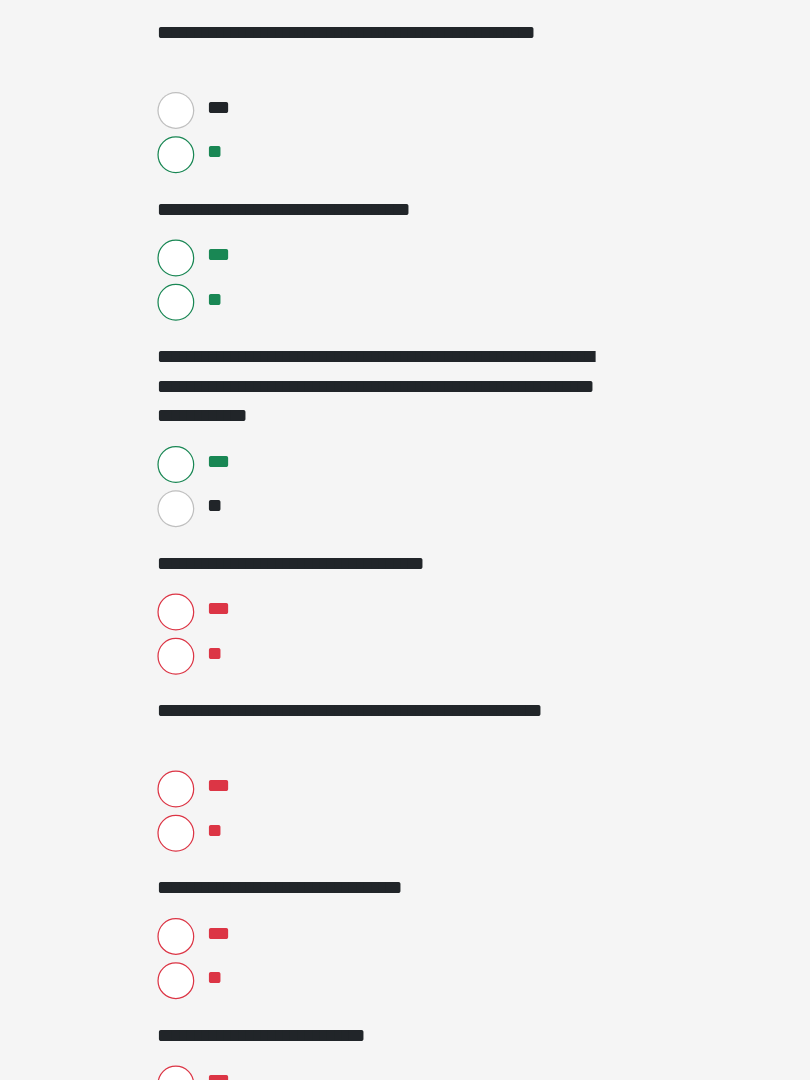 scroll, scrollTop: 2457, scrollLeft: 0, axis: vertical 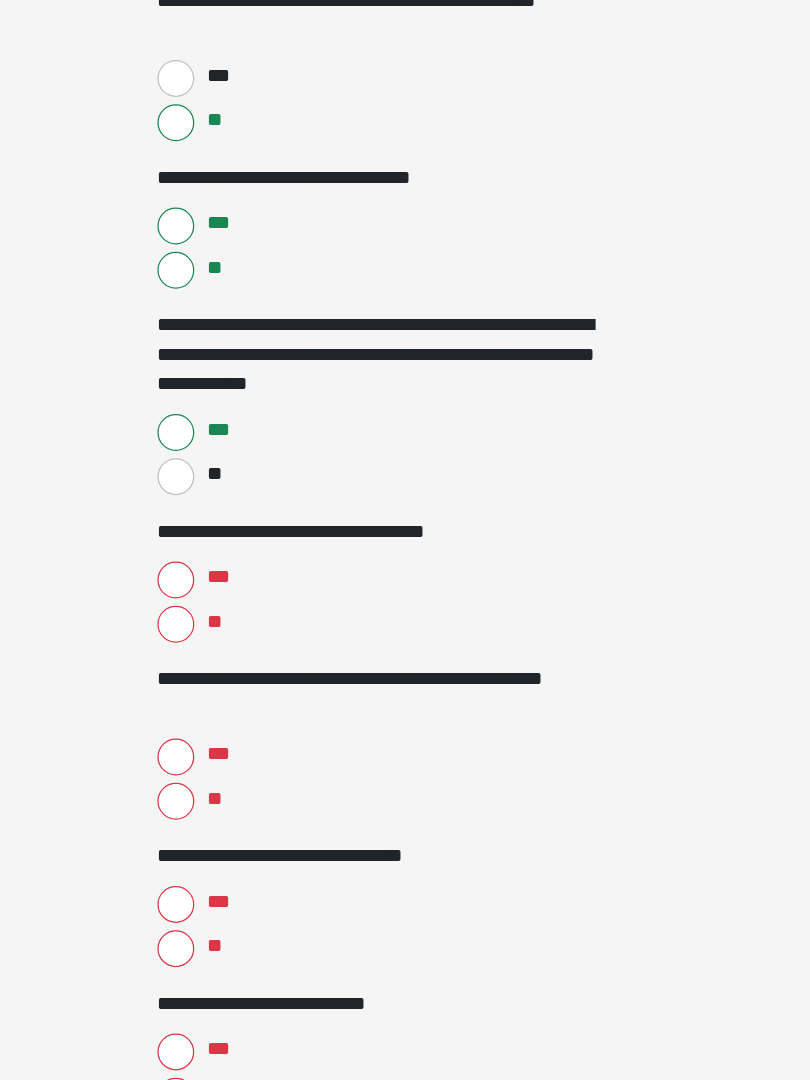 click on "***" at bounding box center (235, 672) 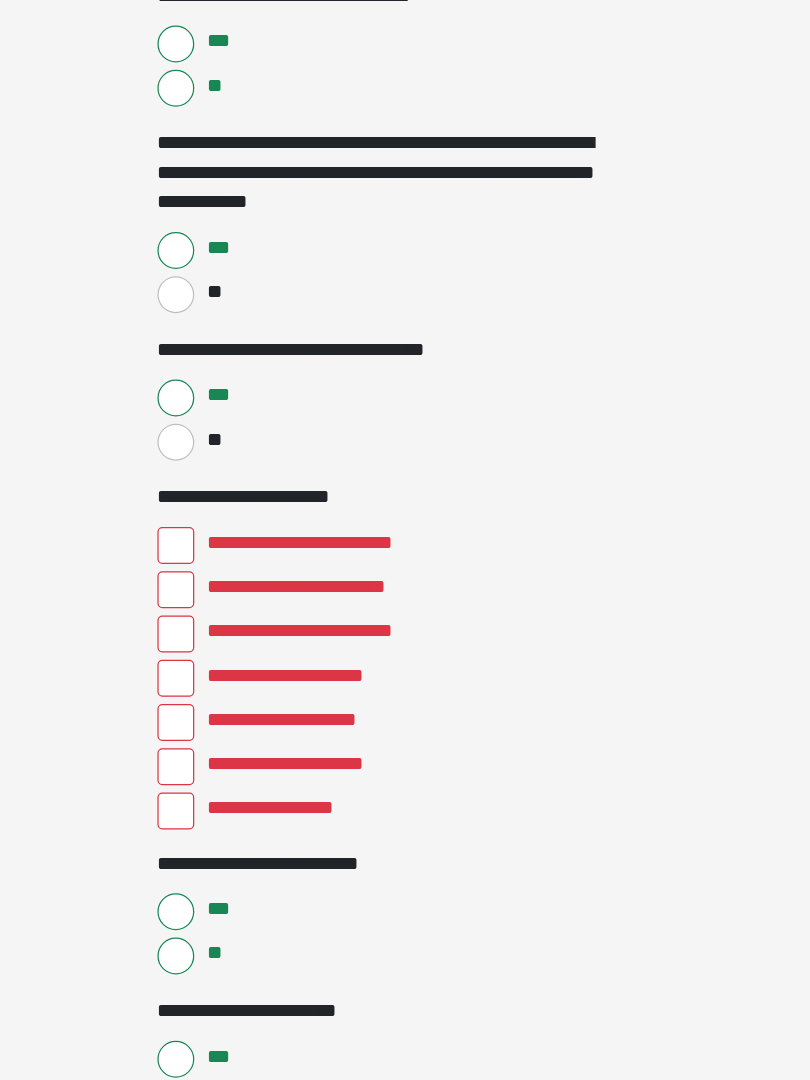 scroll, scrollTop: 2642, scrollLeft: 0, axis: vertical 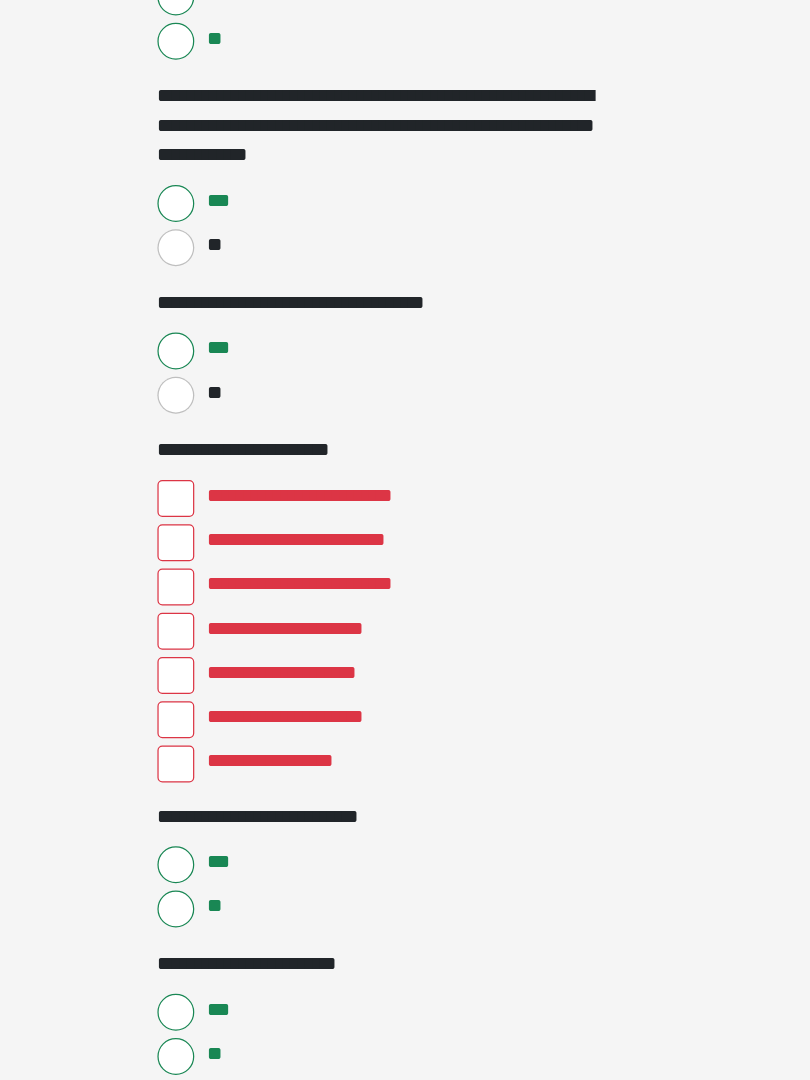click on "**********" at bounding box center [235, 607] 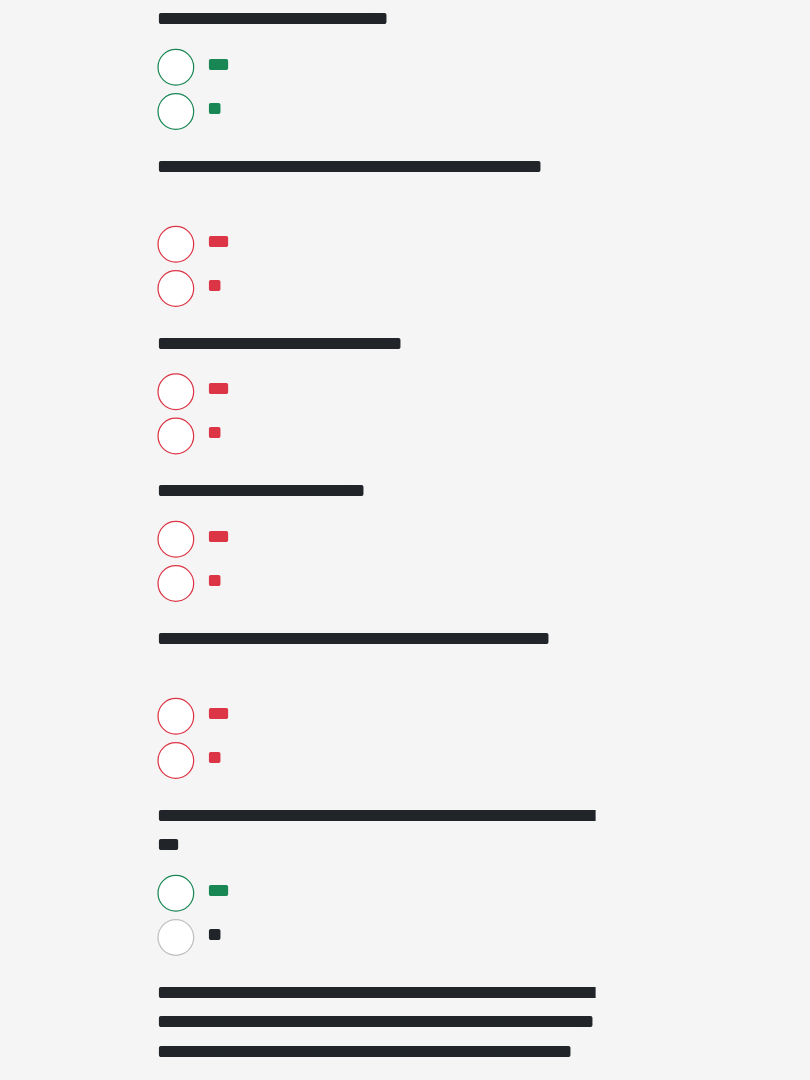 scroll, scrollTop: 3853, scrollLeft: 0, axis: vertical 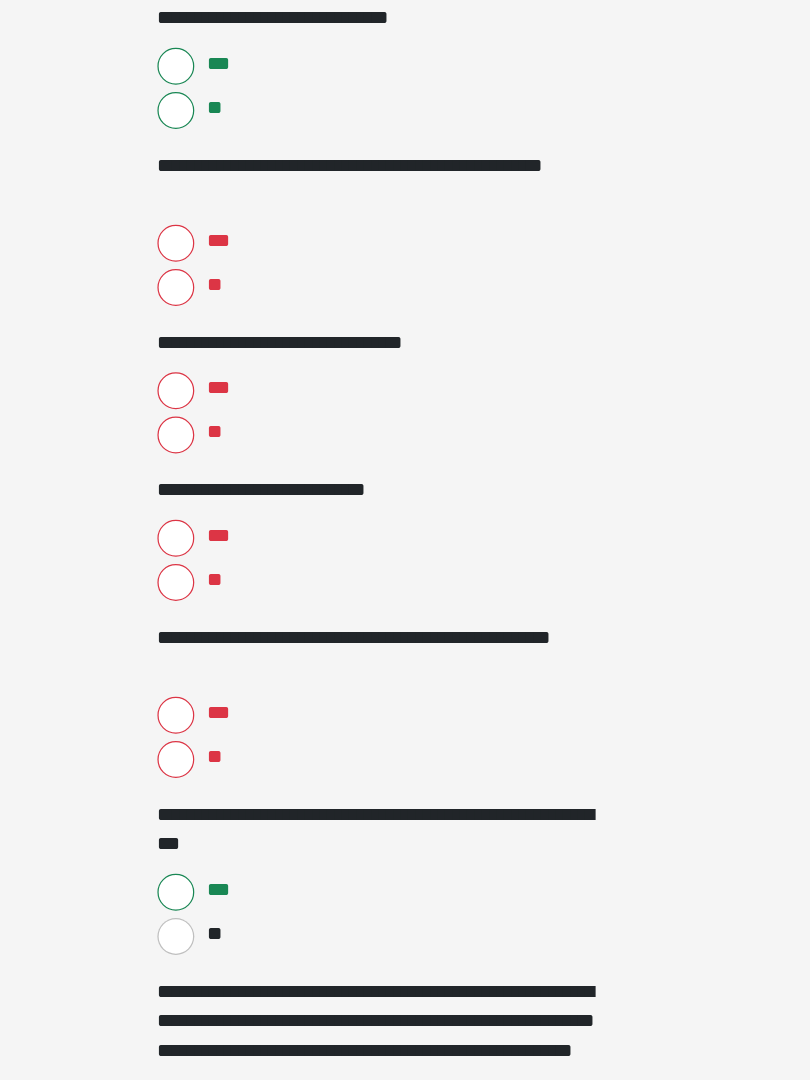 click on "**" at bounding box center [235, 618] 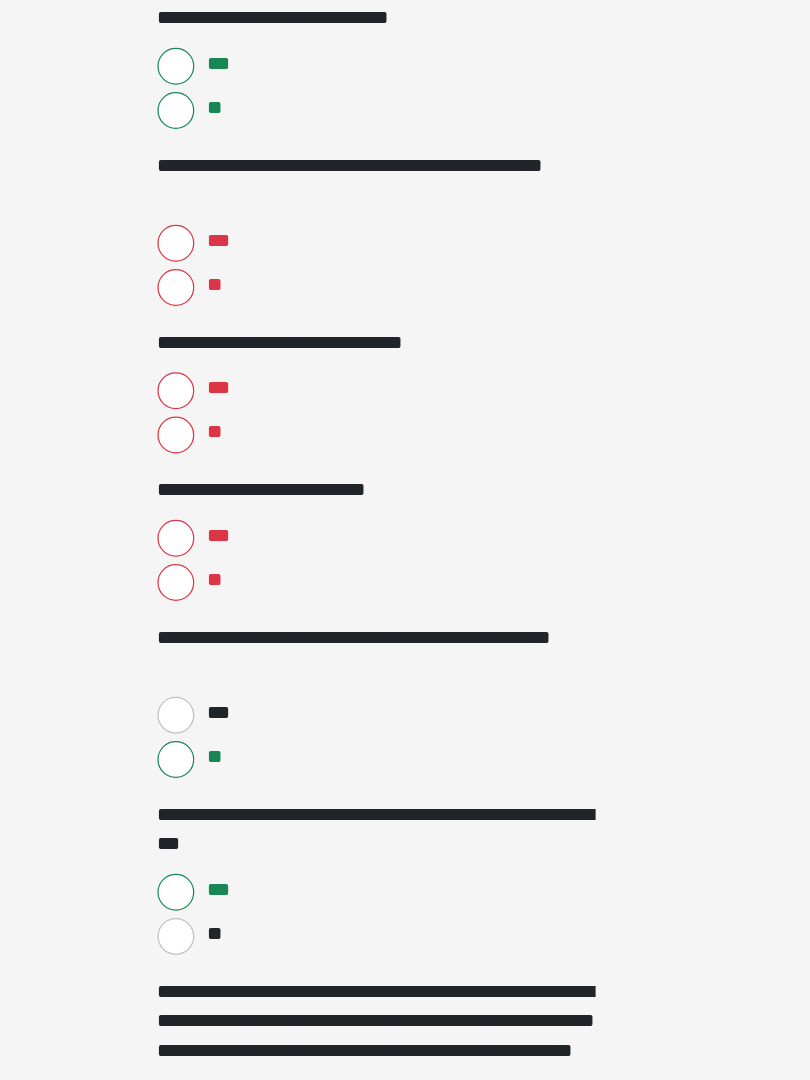 click on "**" at bounding box center (235, 474) 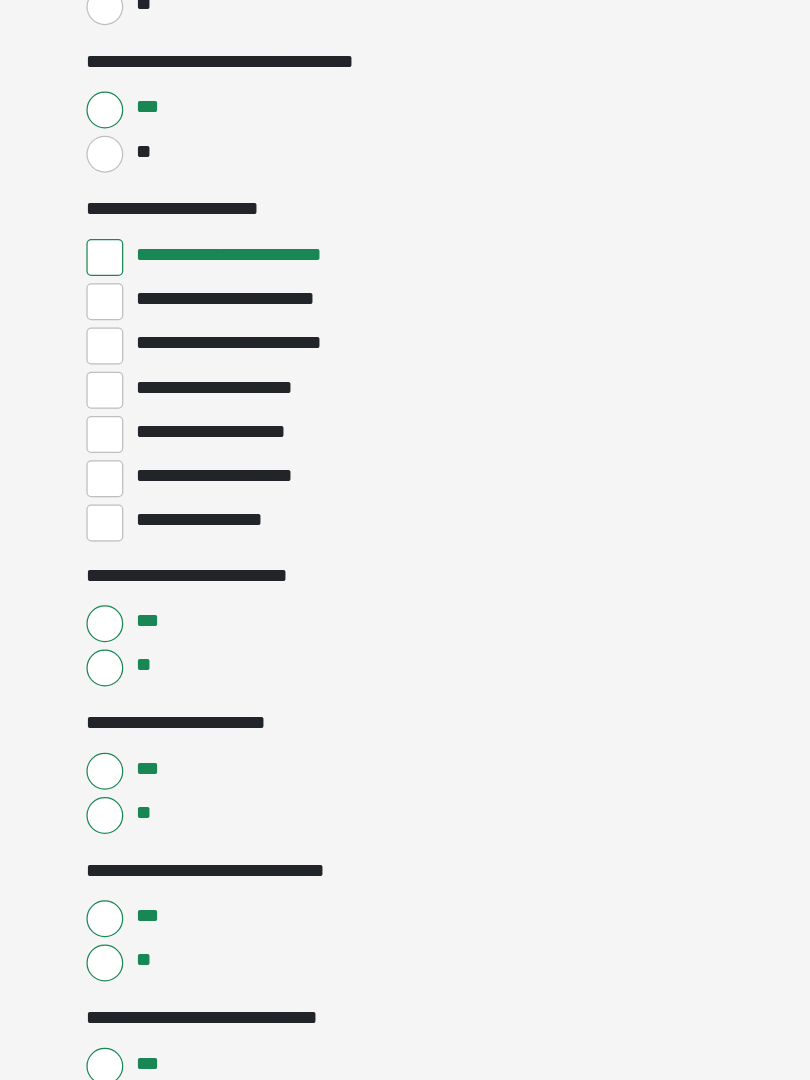 scroll, scrollTop: 3038, scrollLeft: 0, axis: vertical 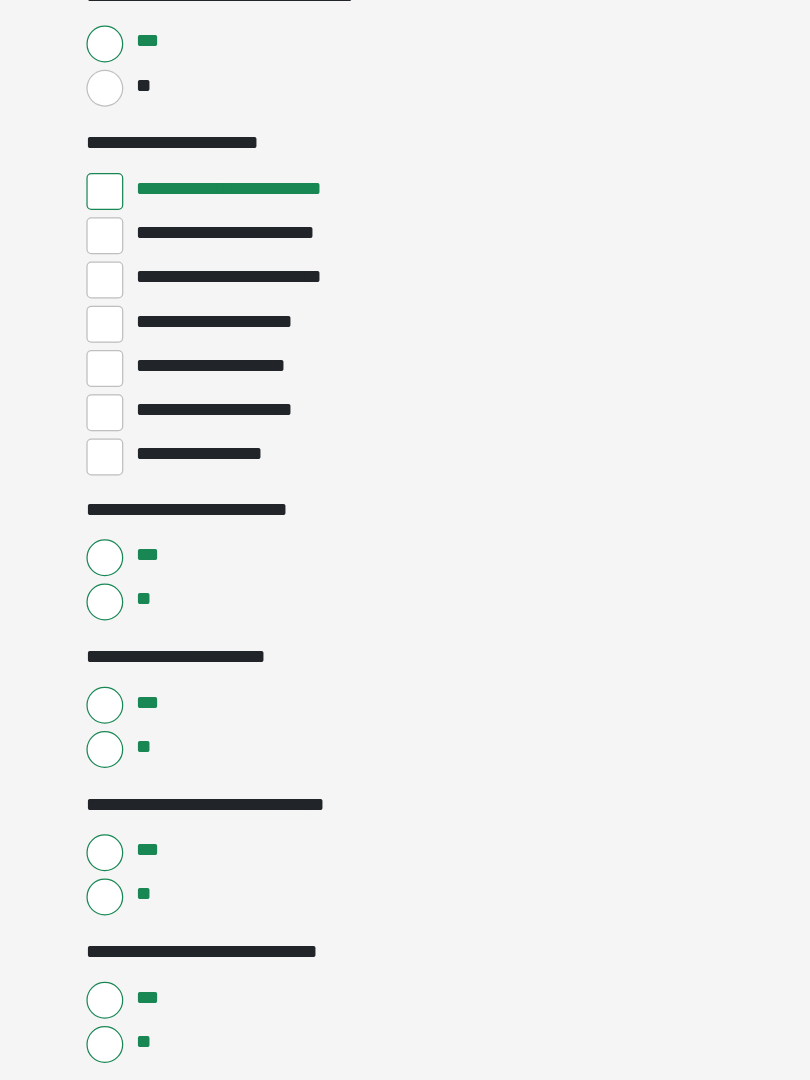 click on "**" at bounding box center [235, 545] 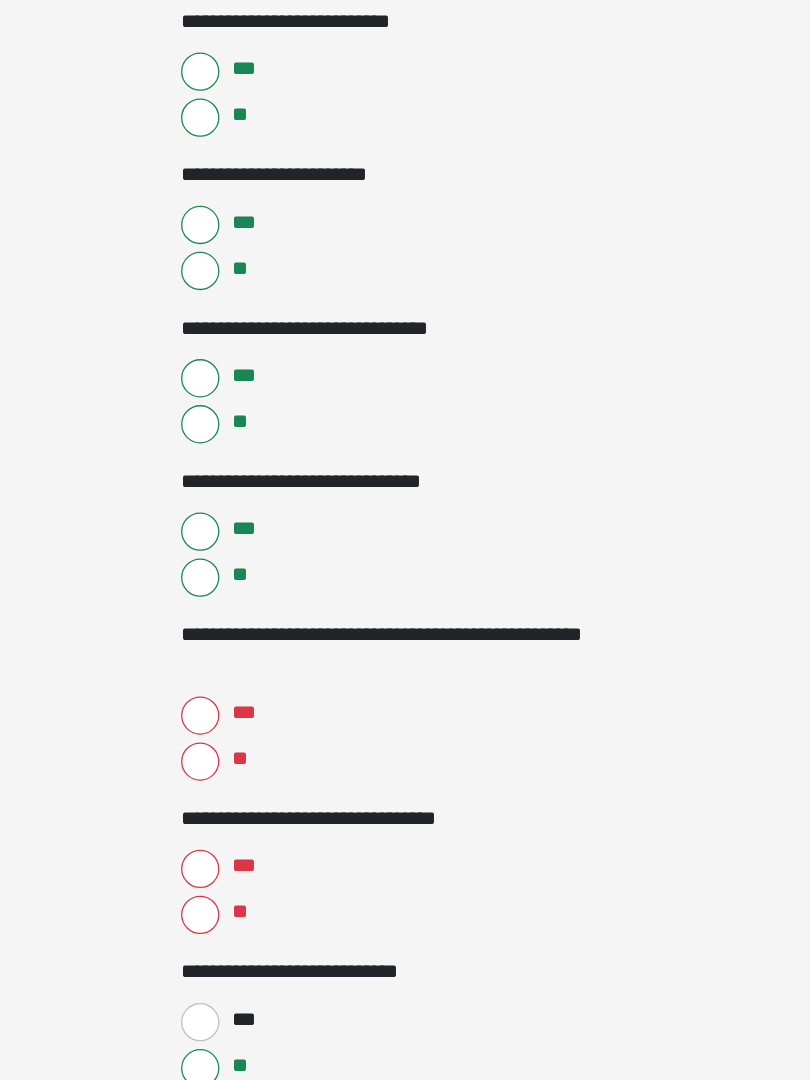 scroll, scrollTop: 3488, scrollLeft: 0, axis: vertical 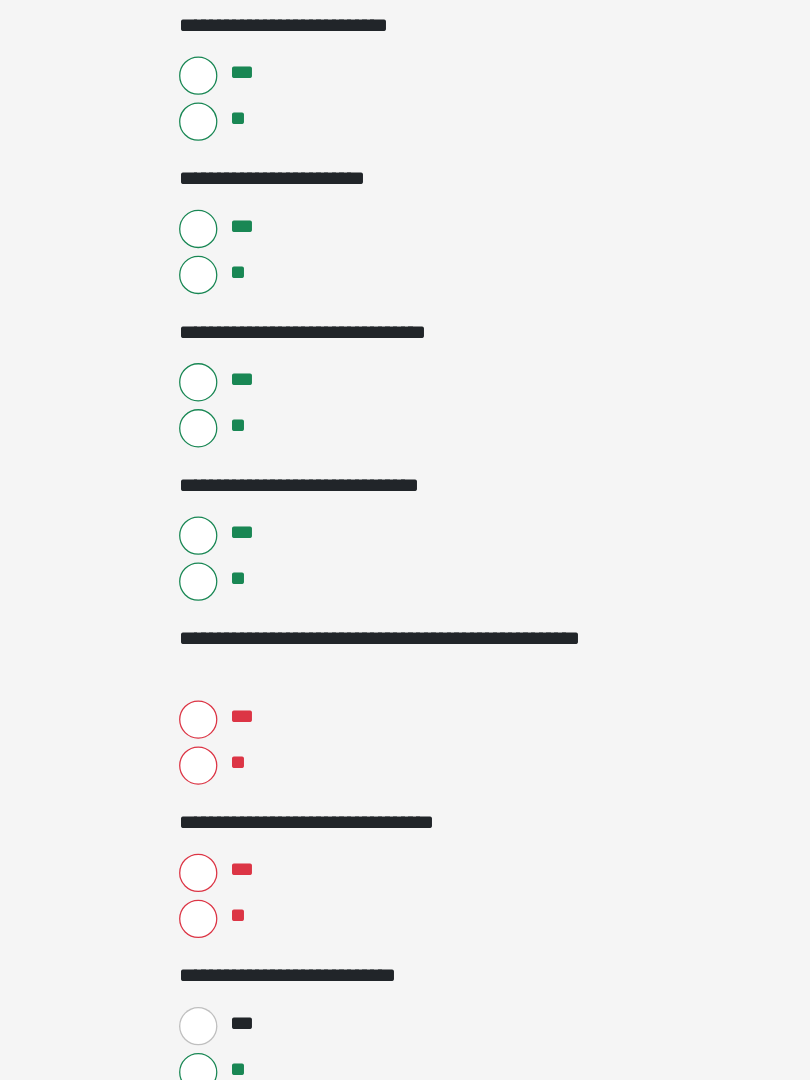click on "***" at bounding box center [235, 563] 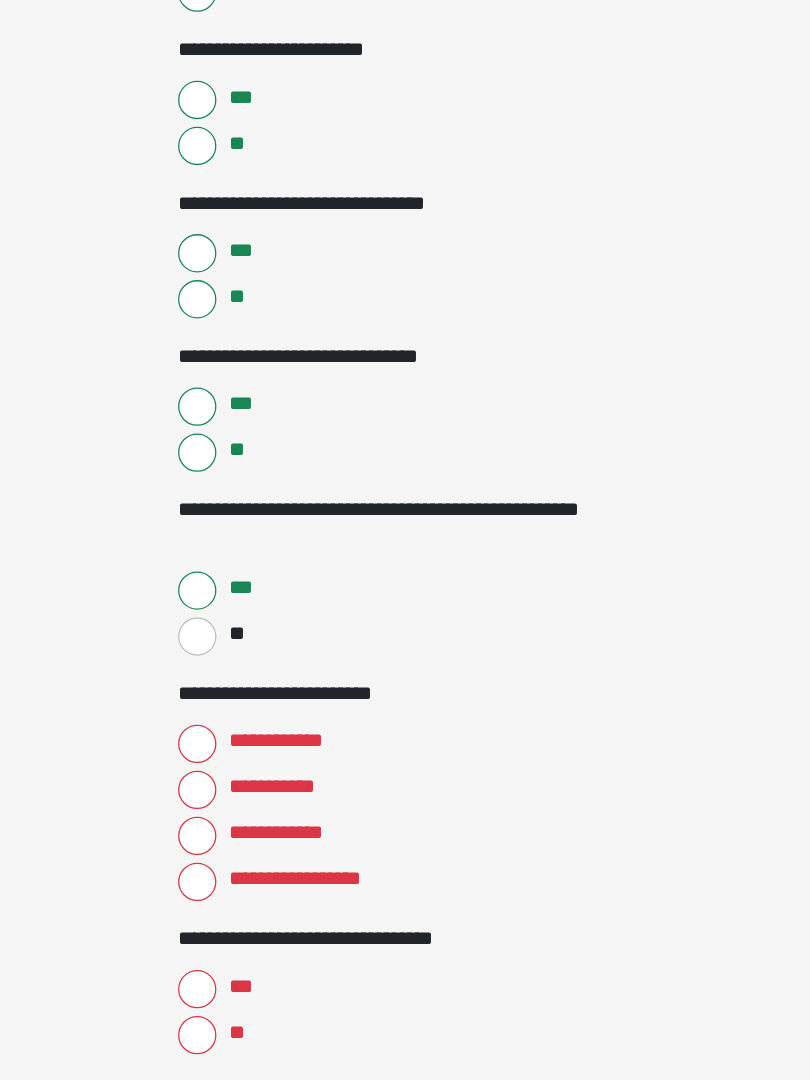 scroll, scrollTop: 3577, scrollLeft: 0, axis: vertical 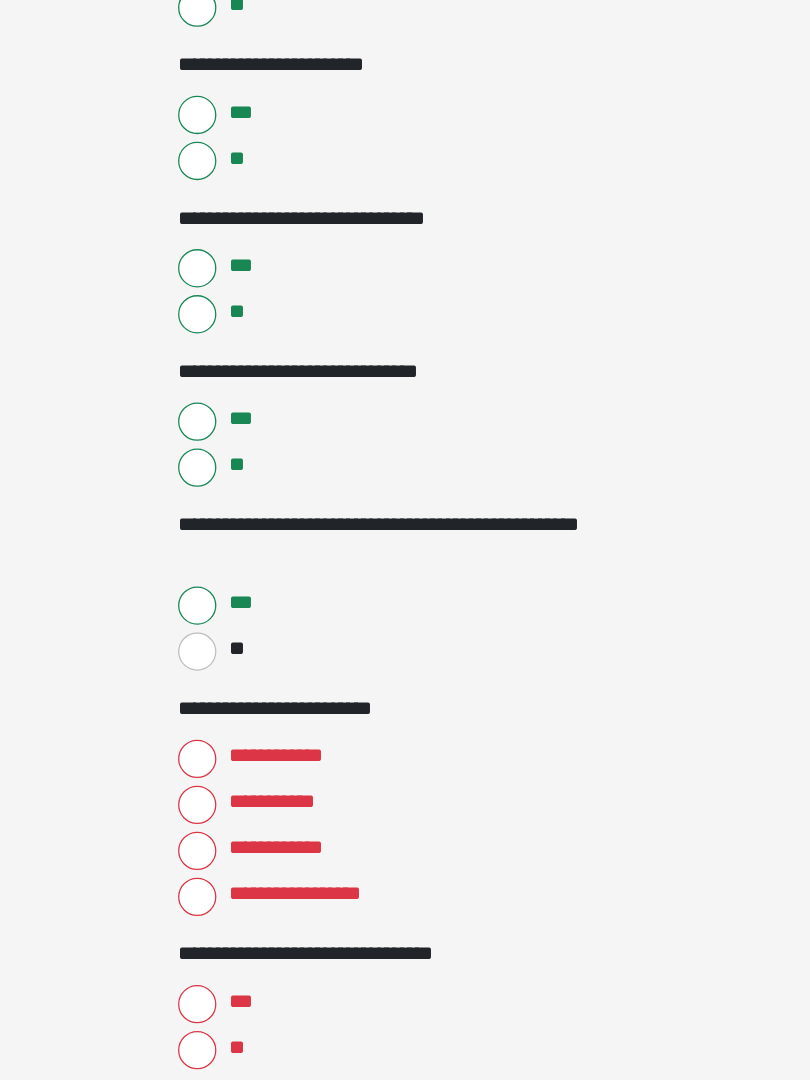 click on "**********" at bounding box center [235, 630] 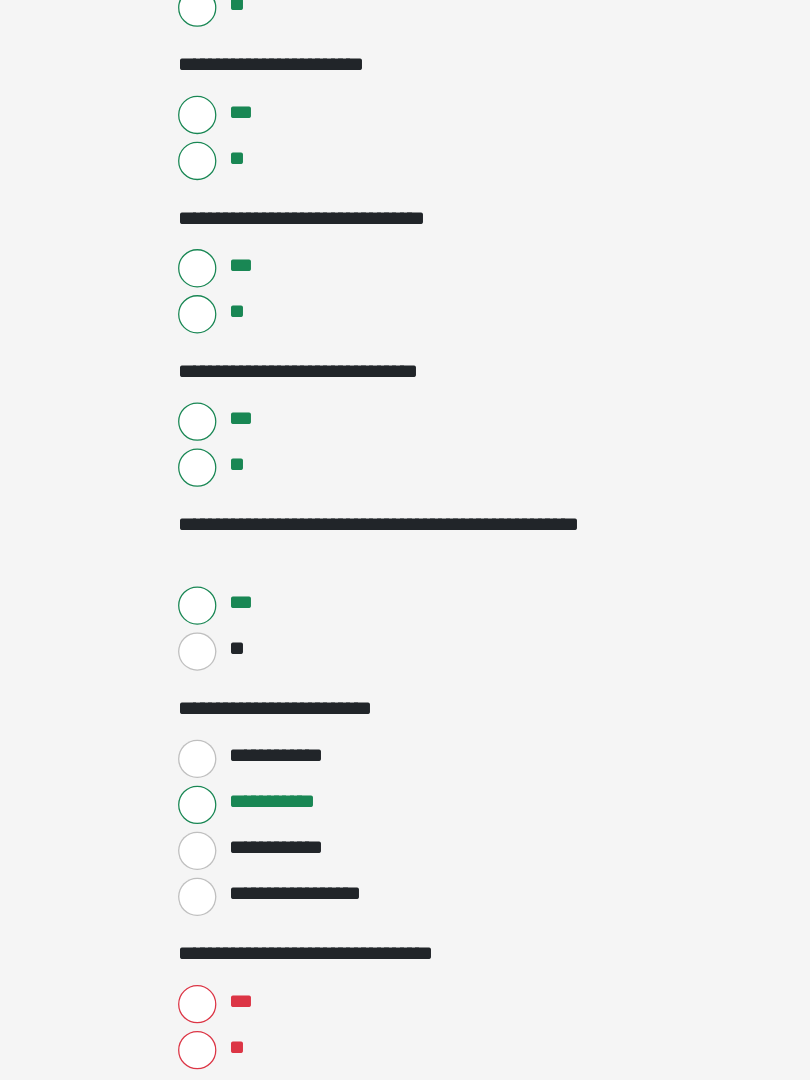 click on "**" at bounding box center [235, 822] 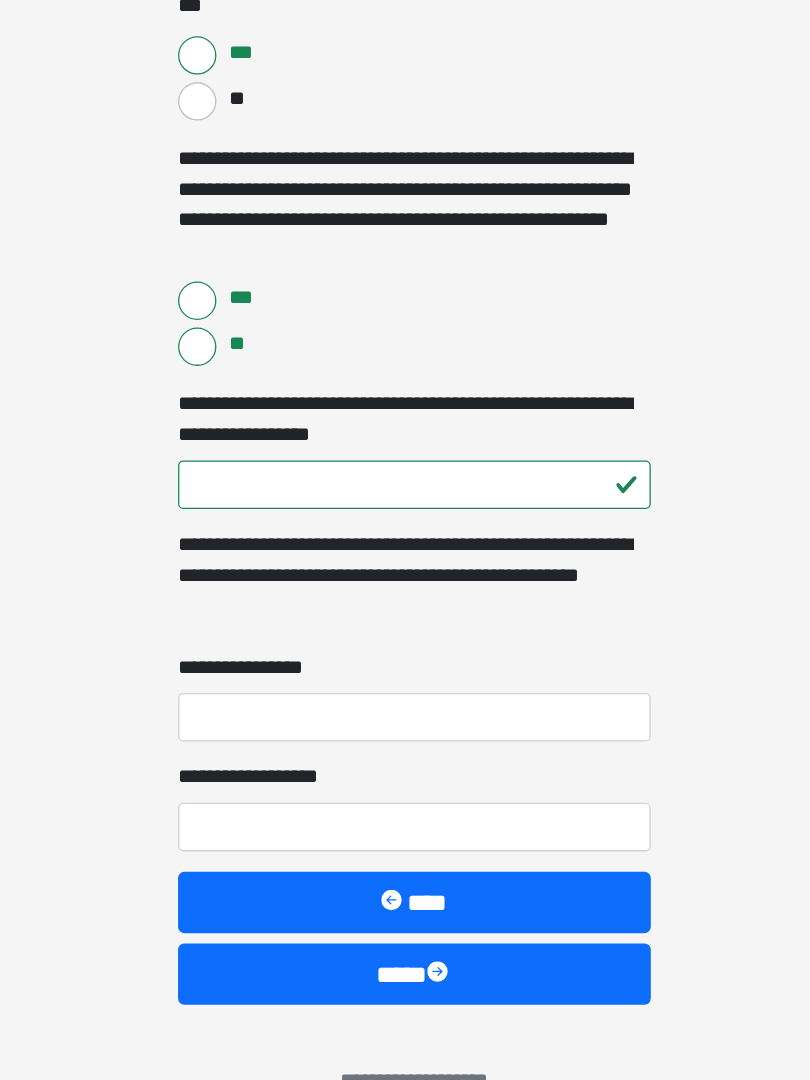 scroll, scrollTop: 4536, scrollLeft: 0, axis: vertical 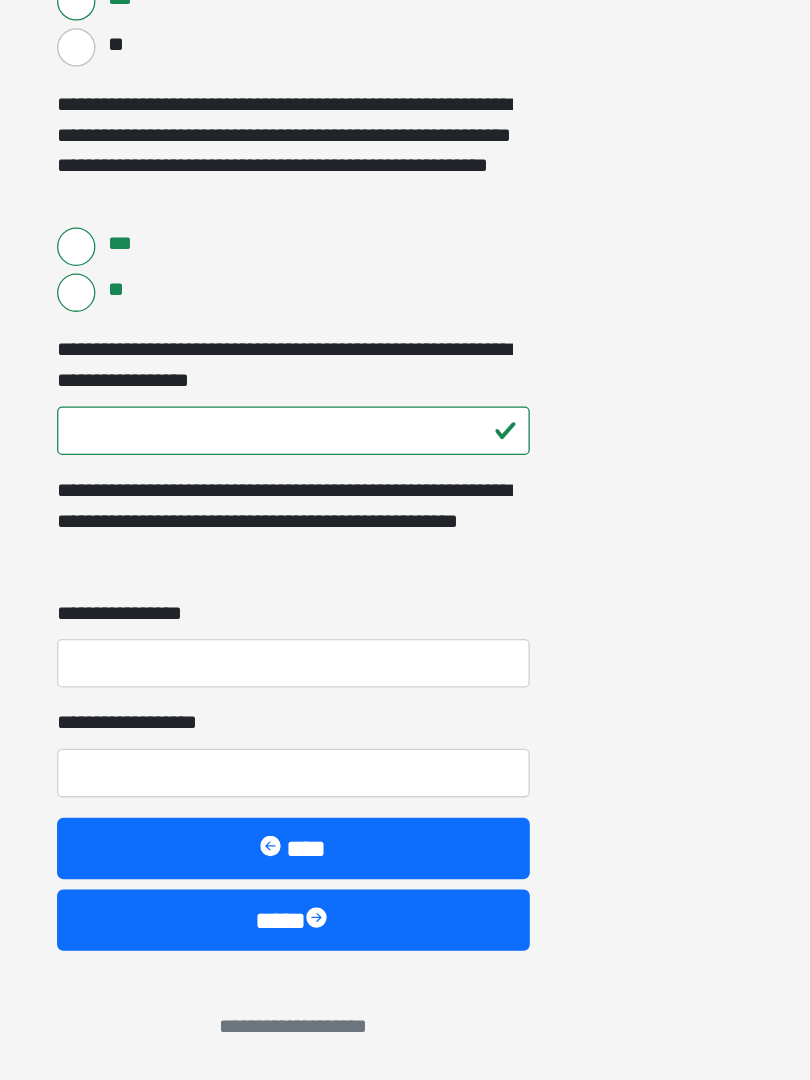 click on "****" at bounding box center (405, 954) 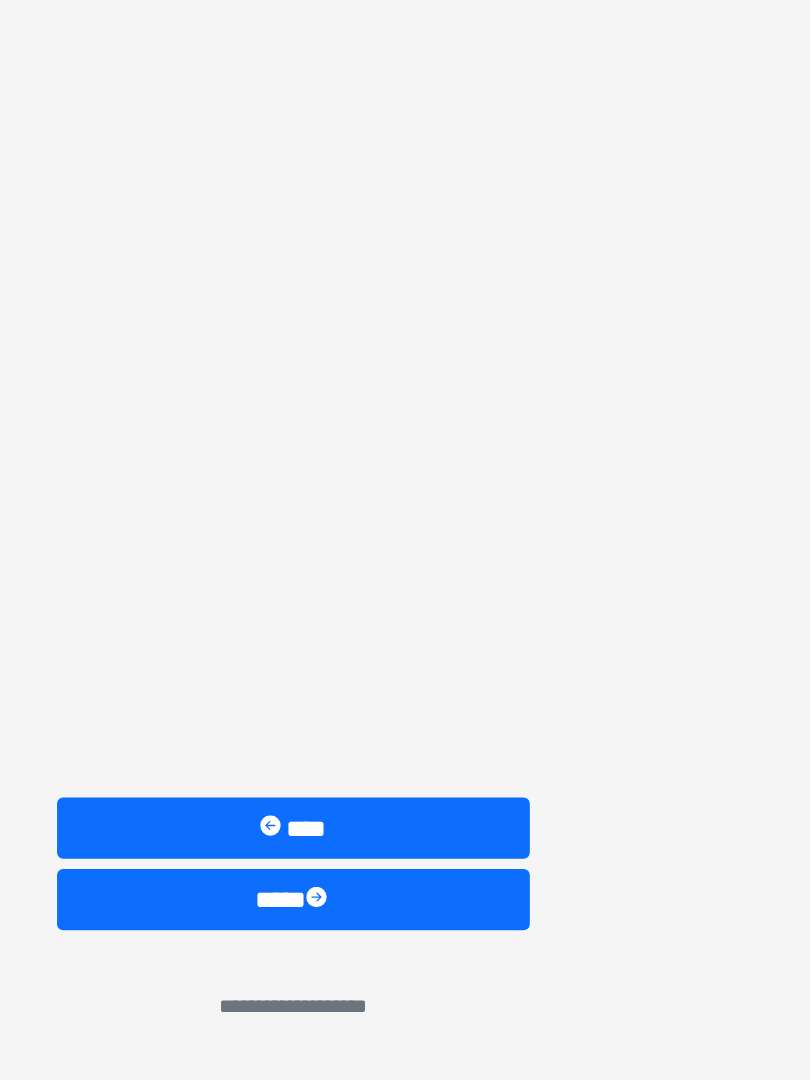 scroll, scrollTop: 0, scrollLeft: 0, axis: both 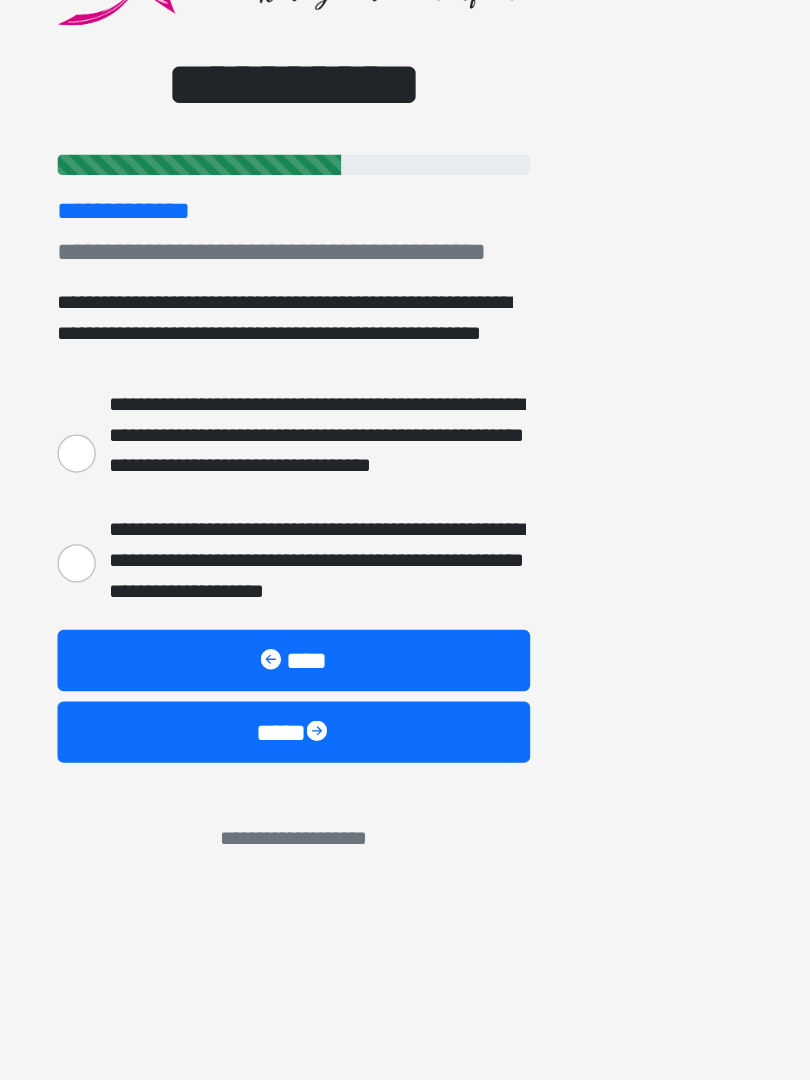 click on "**********" at bounding box center [235, 589] 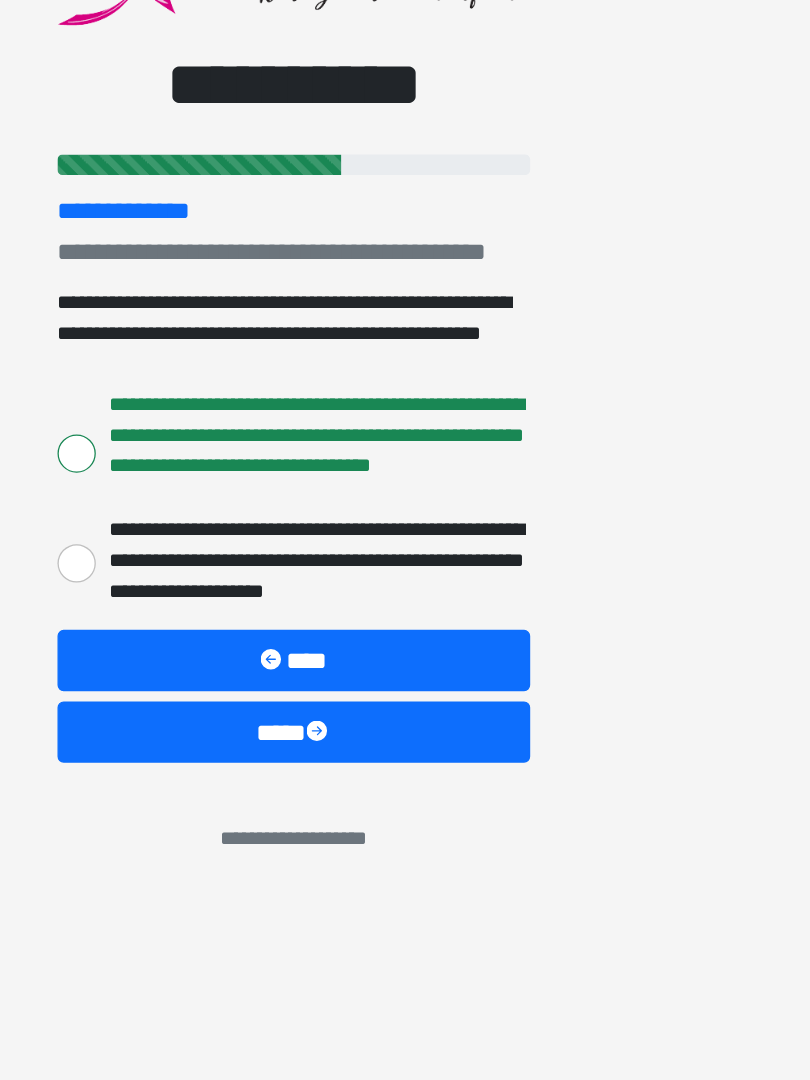 click on "****" at bounding box center [405, 807] 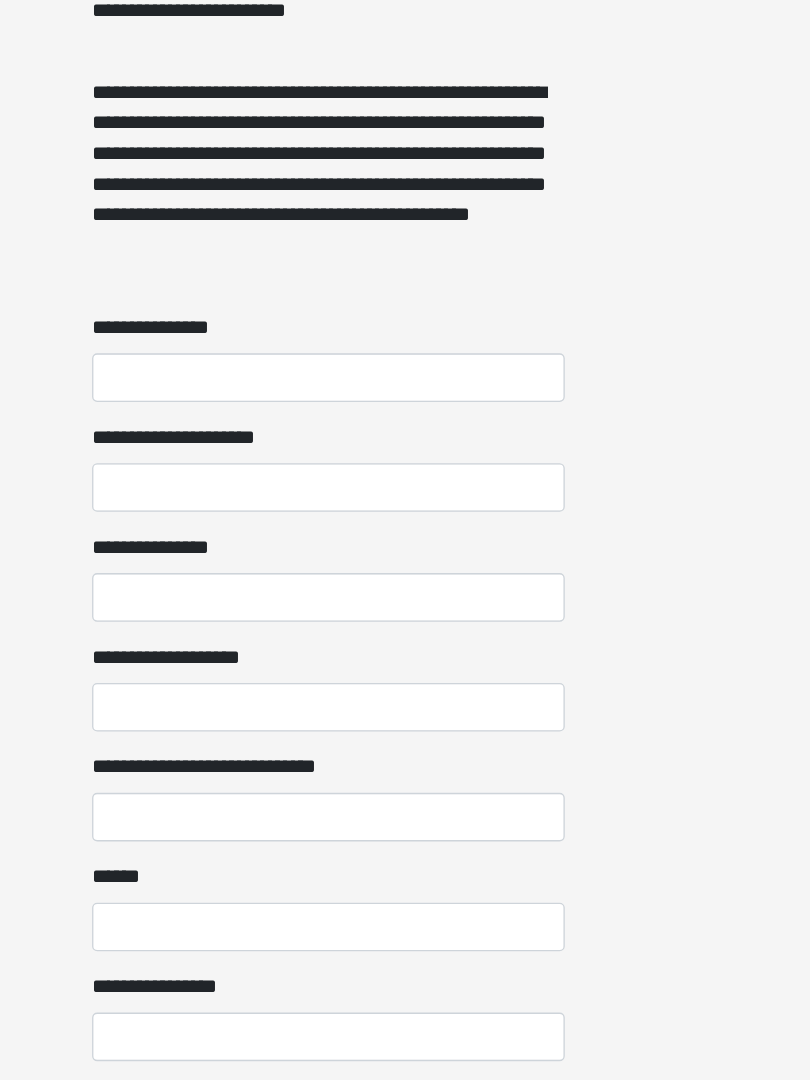 scroll, scrollTop: 1342, scrollLeft: 0, axis: vertical 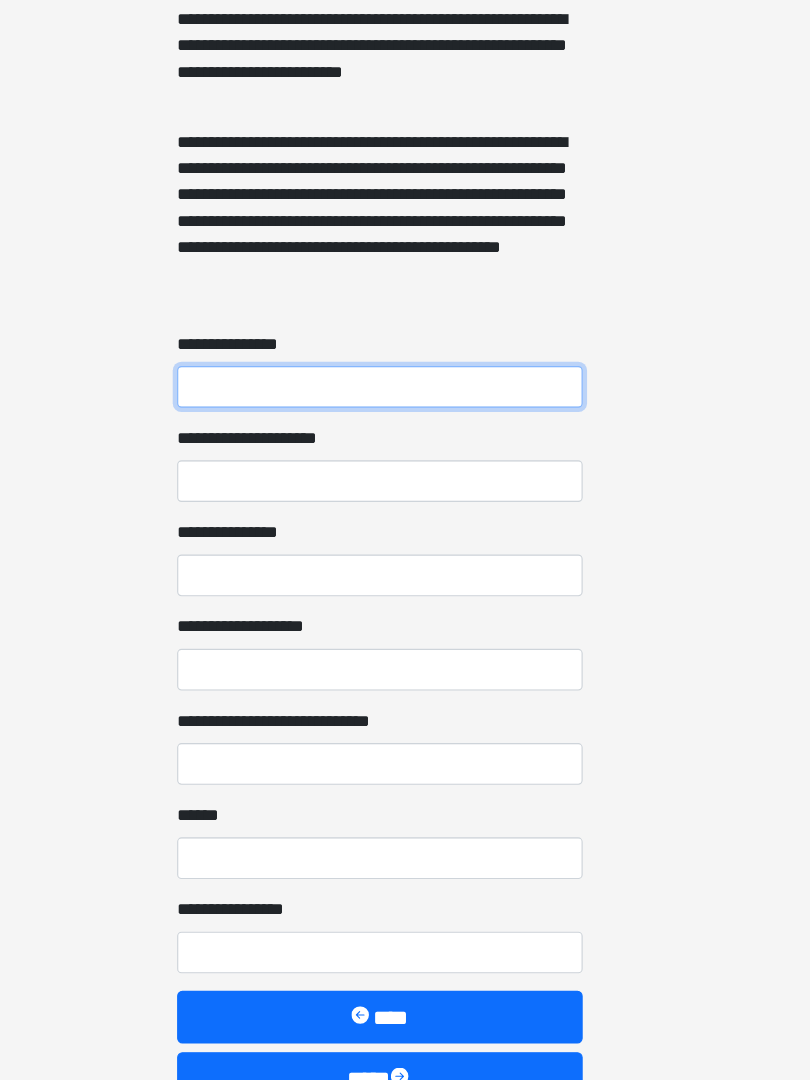click on "**********" at bounding box center (405, 447) 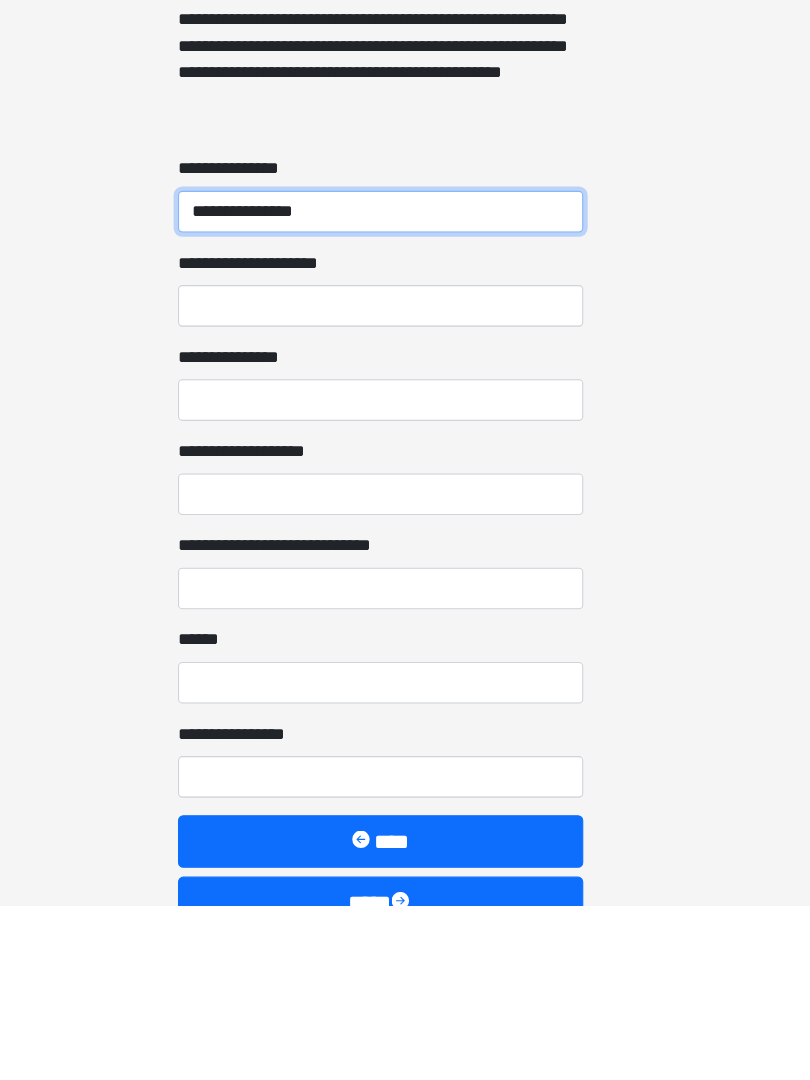 type on "**********" 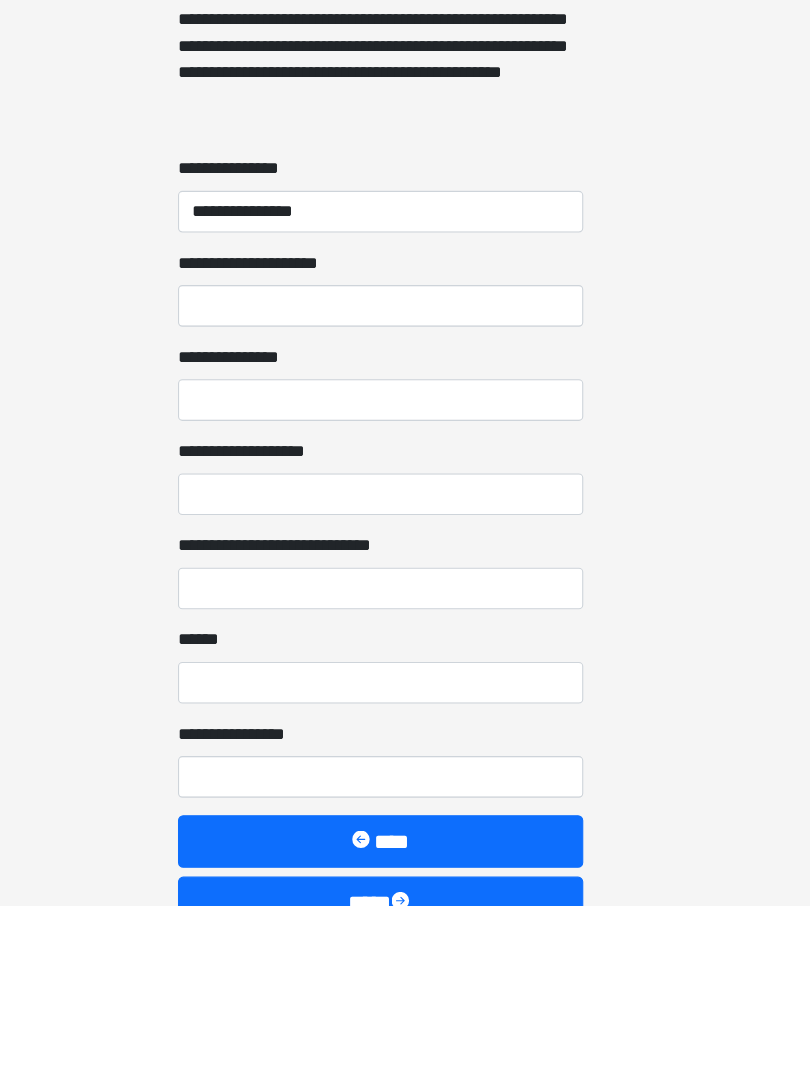 click on "**********" at bounding box center [405, 619] 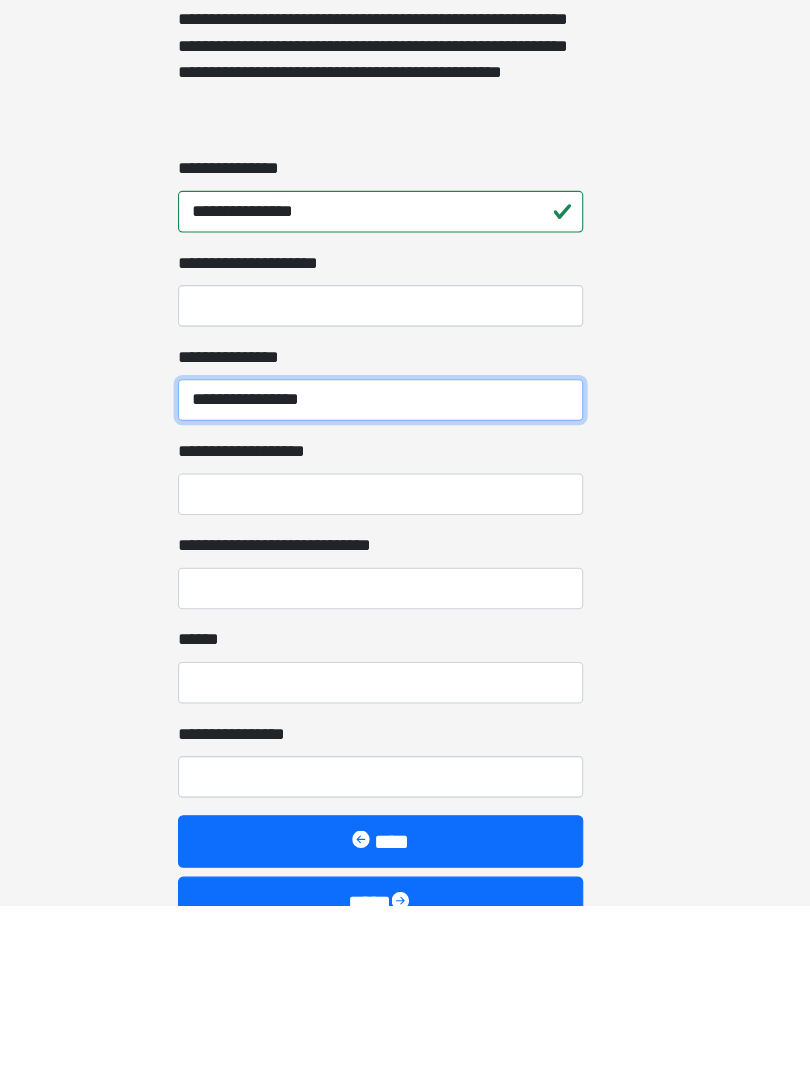 type on "**********" 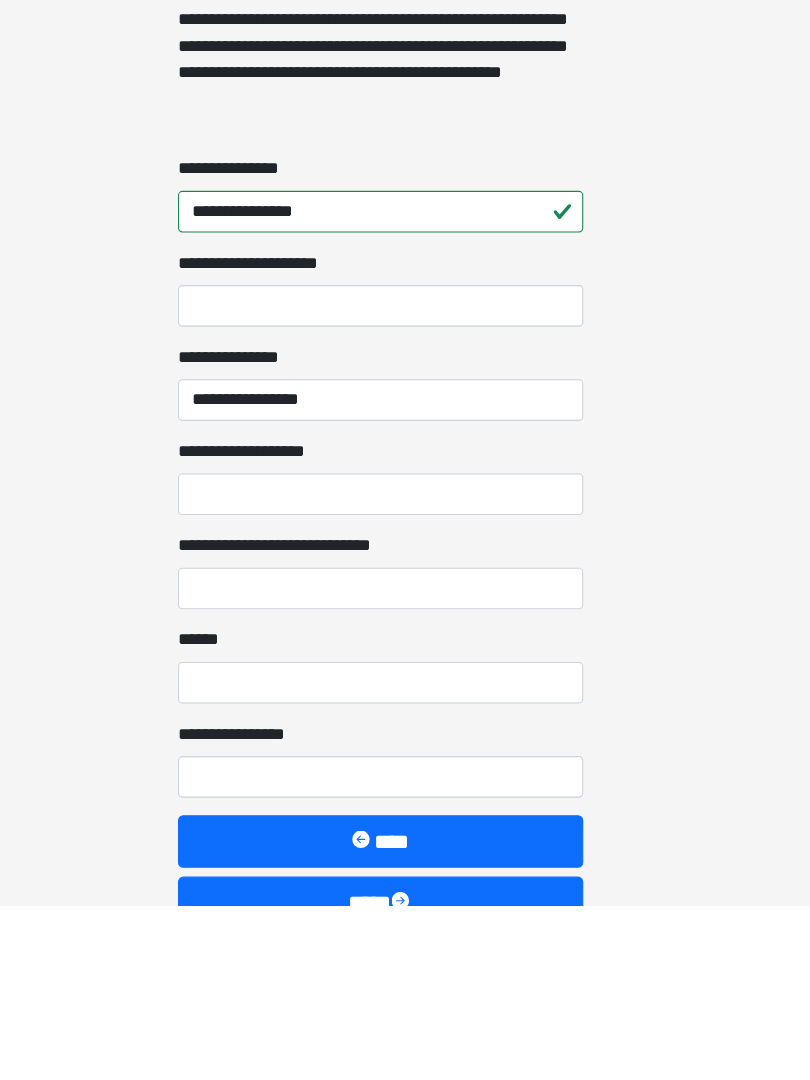 click on "**********" at bounding box center (405, 447) 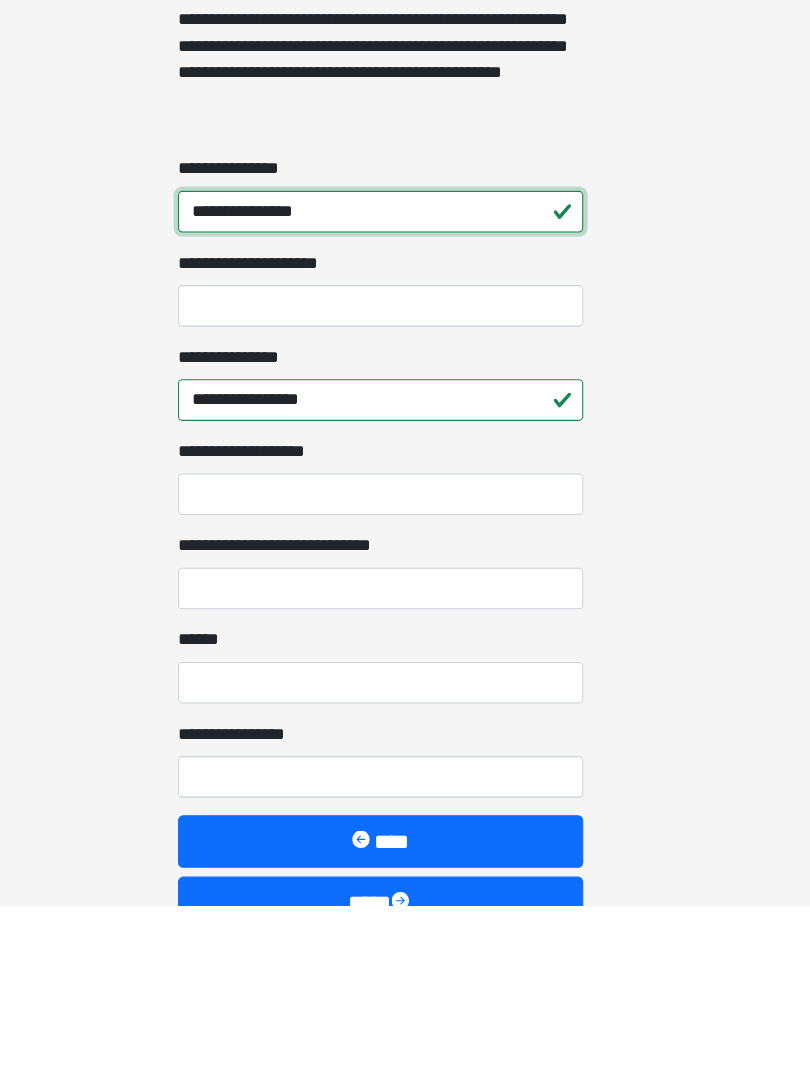 type on "**********" 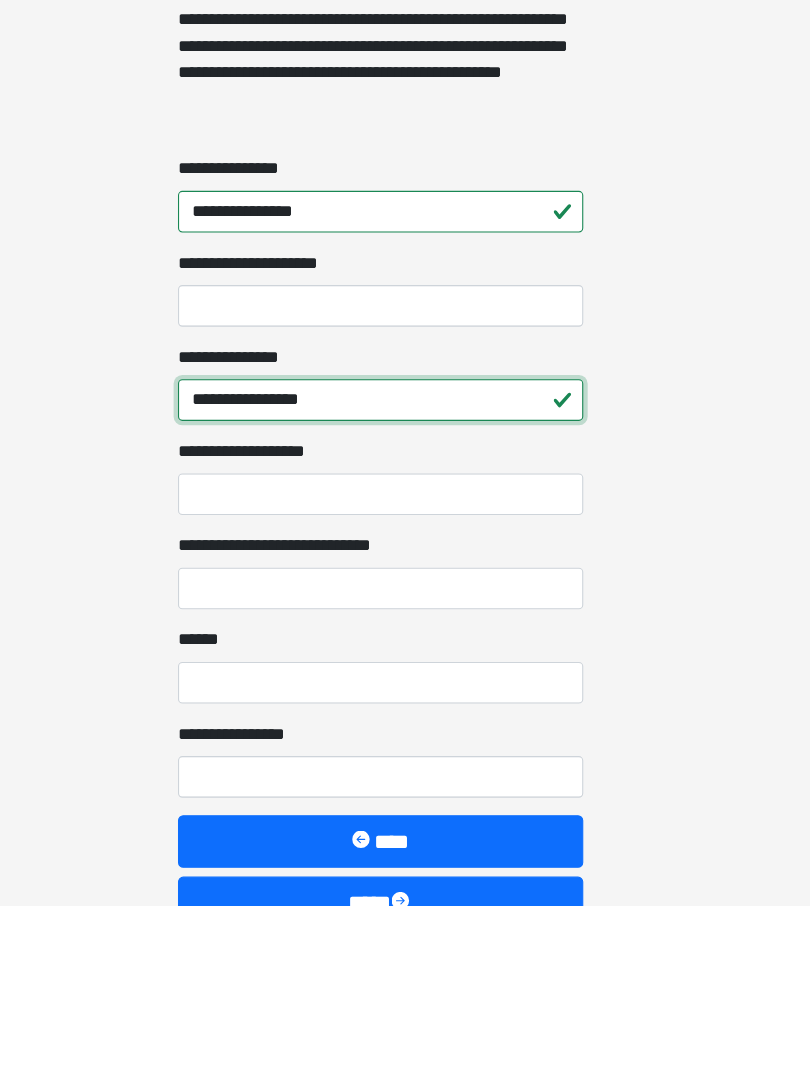 click on "**********" at bounding box center (405, 619) 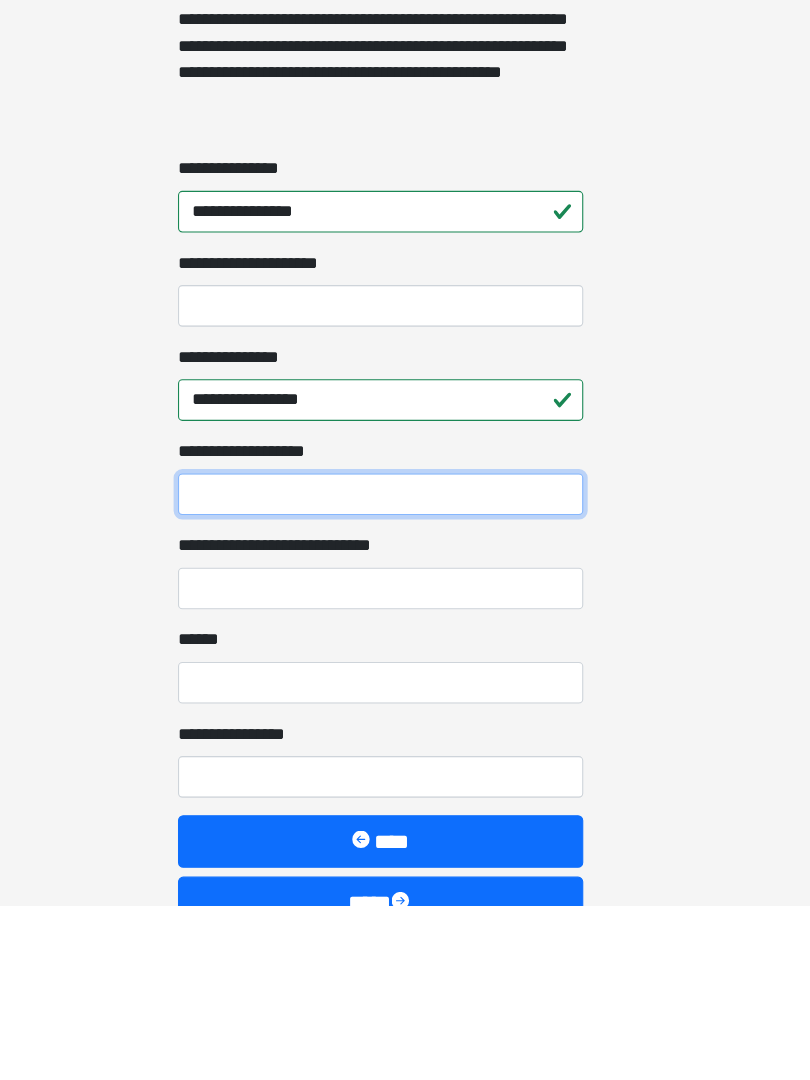 click on "**********" at bounding box center [405, 705] 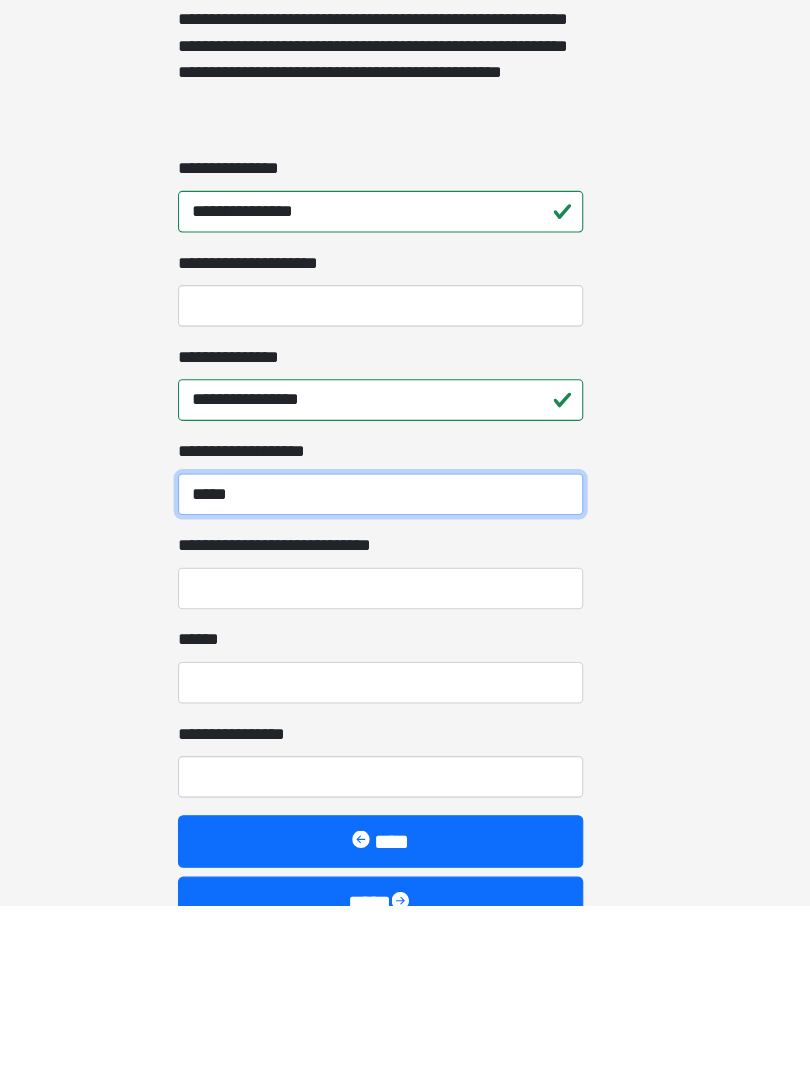 type on "*****" 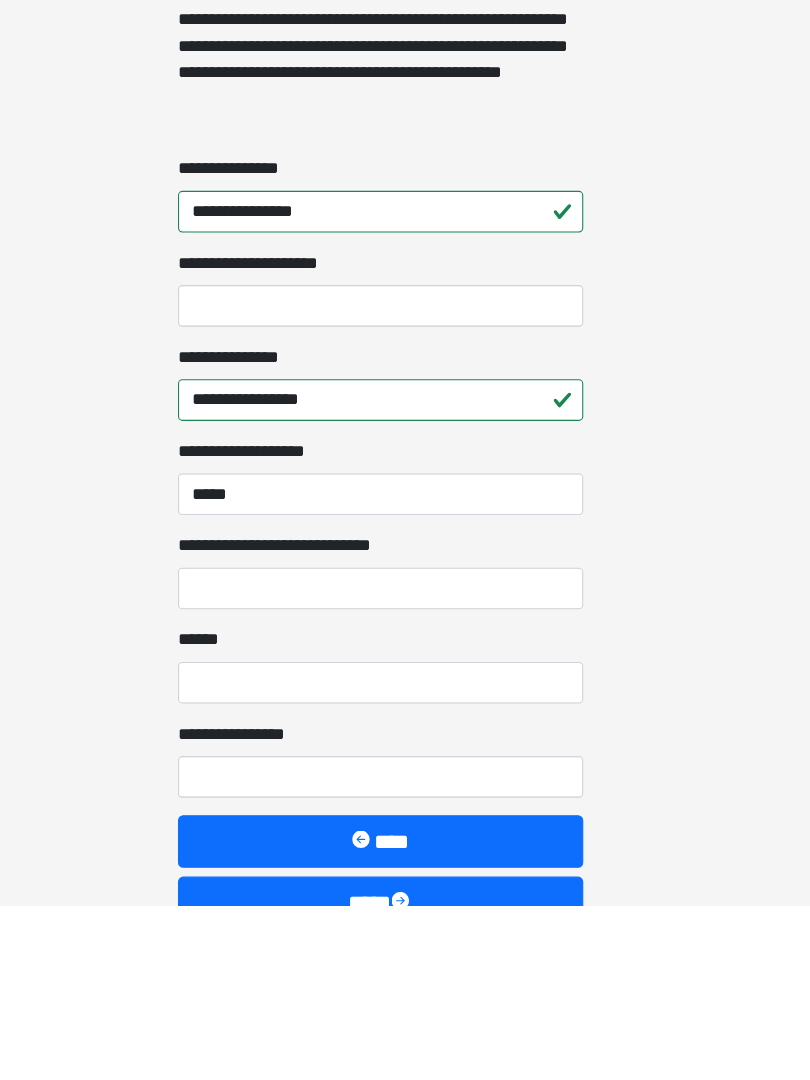 click on "**********" at bounding box center [405, -3] 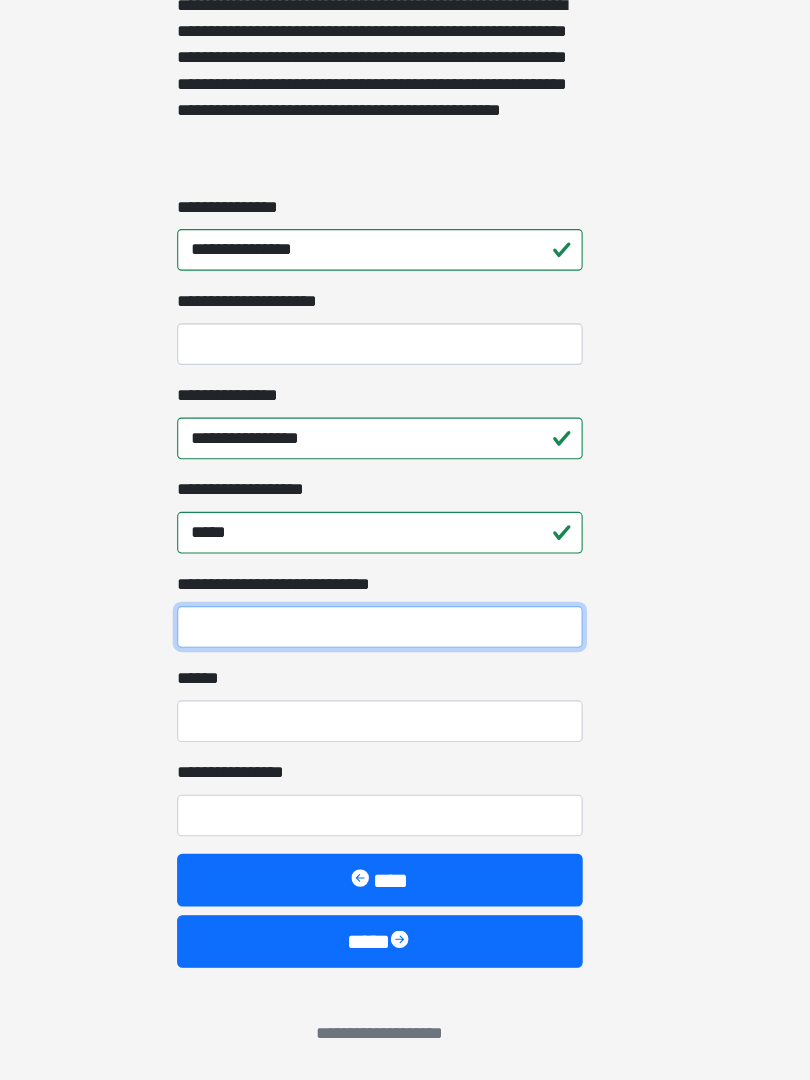click on "**********" at bounding box center (405, 666) 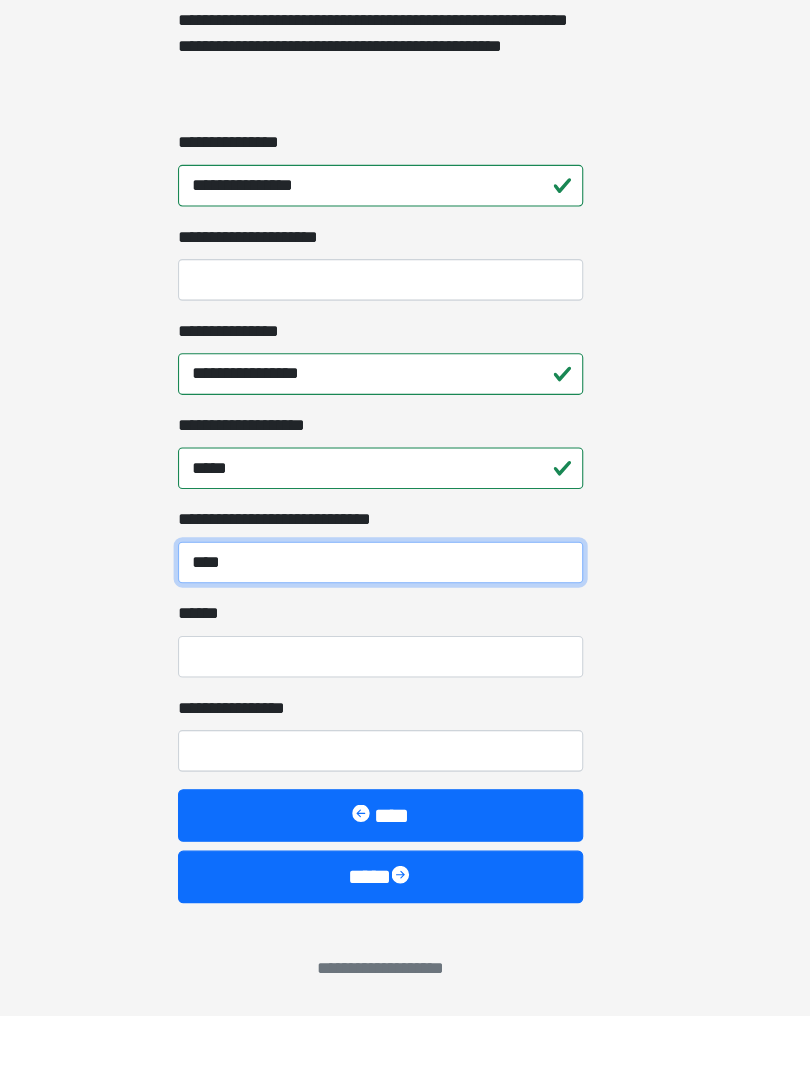 type on "****" 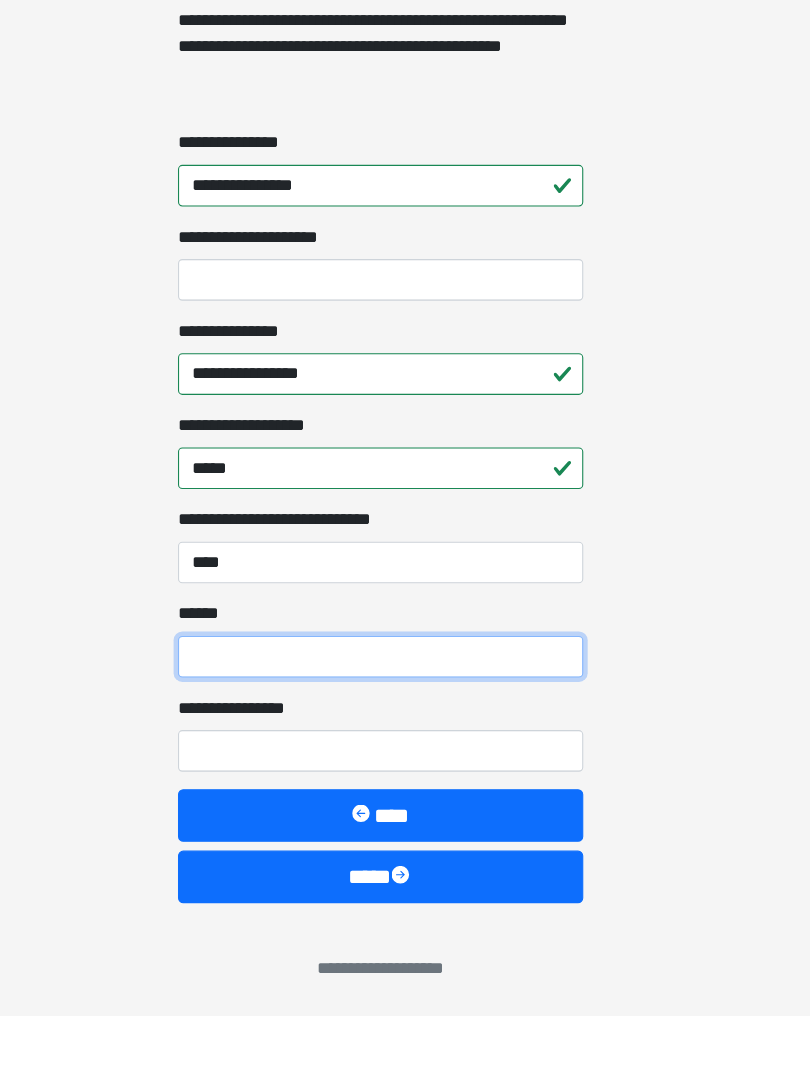 click on "**** *" at bounding box center [405, 753] 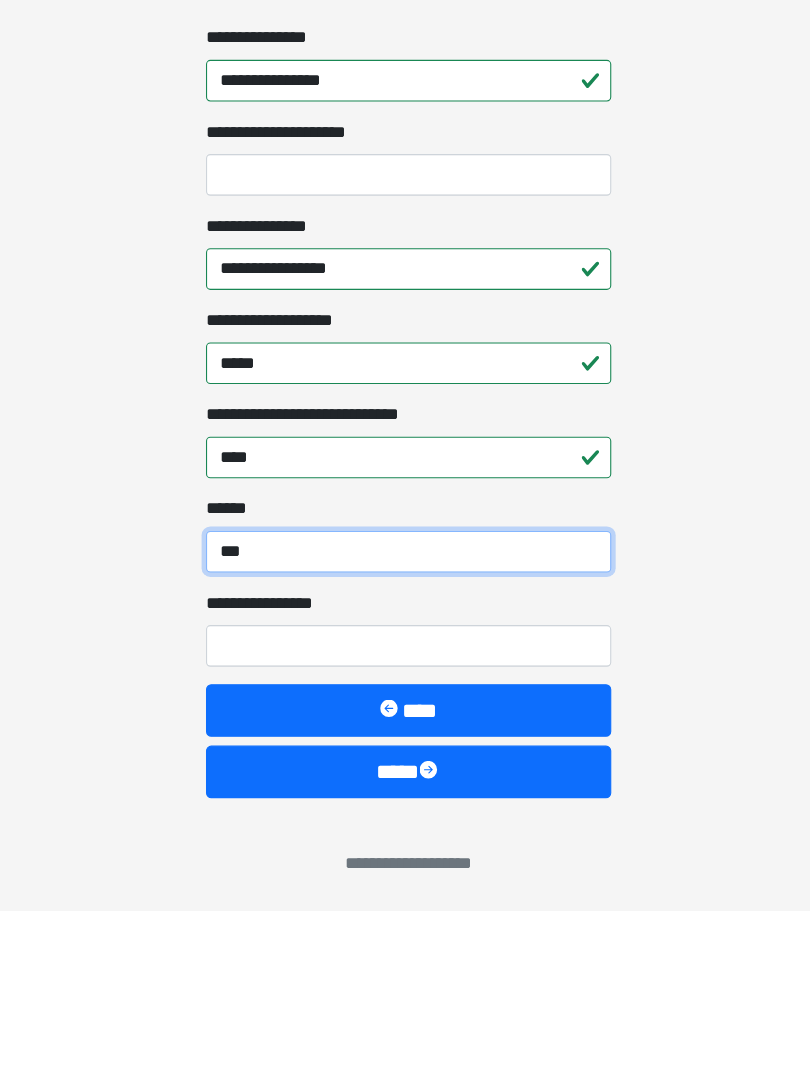 type on "***" 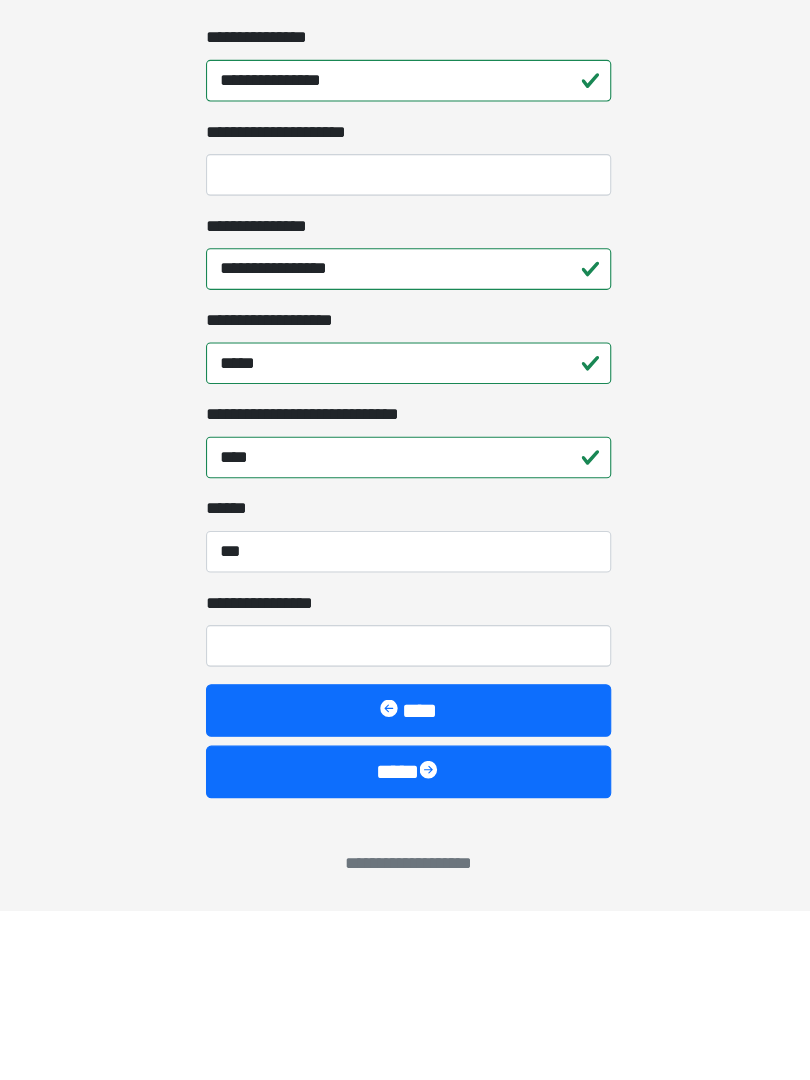 click on "**********" at bounding box center (405, 839) 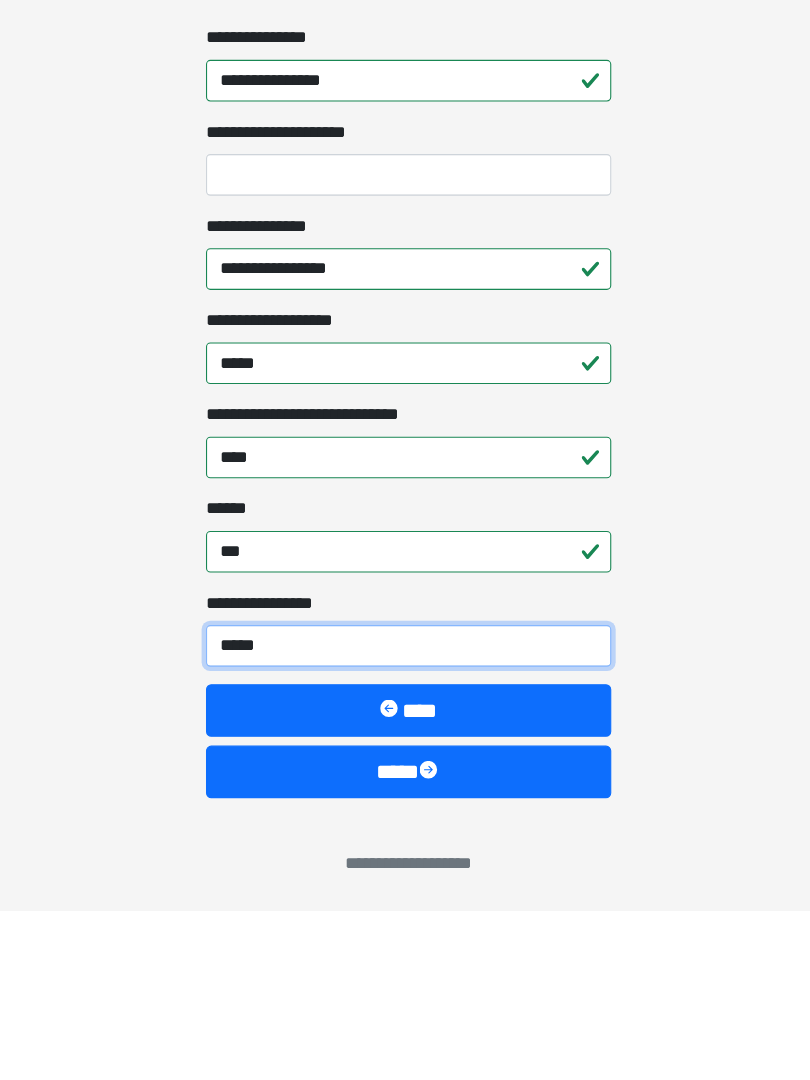 type on "*****" 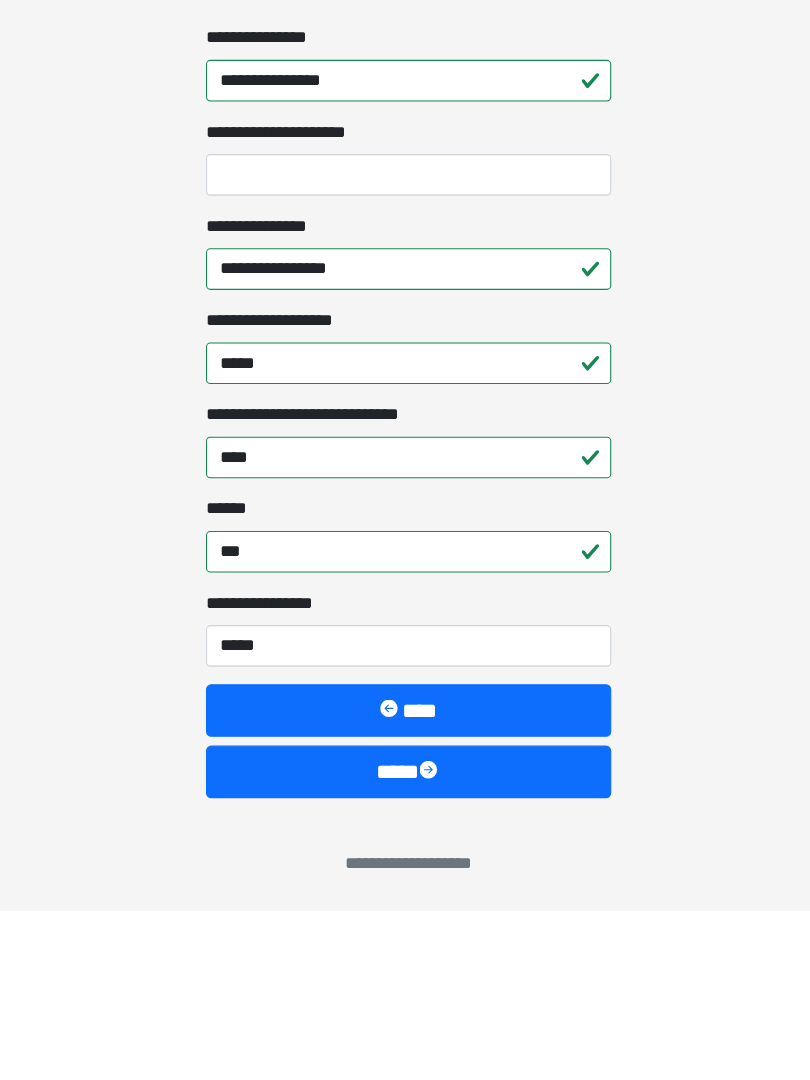 click on "**********" at bounding box center (405, -926) 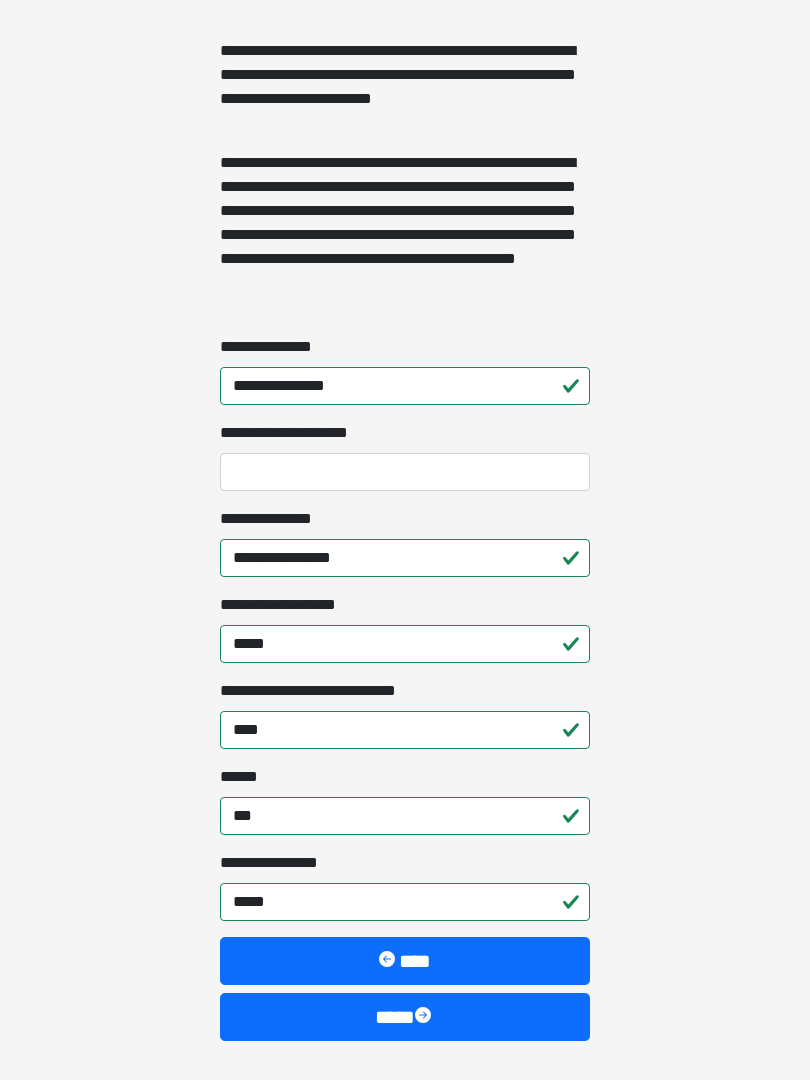 scroll, scrollTop: 1462, scrollLeft: 0, axis: vertical 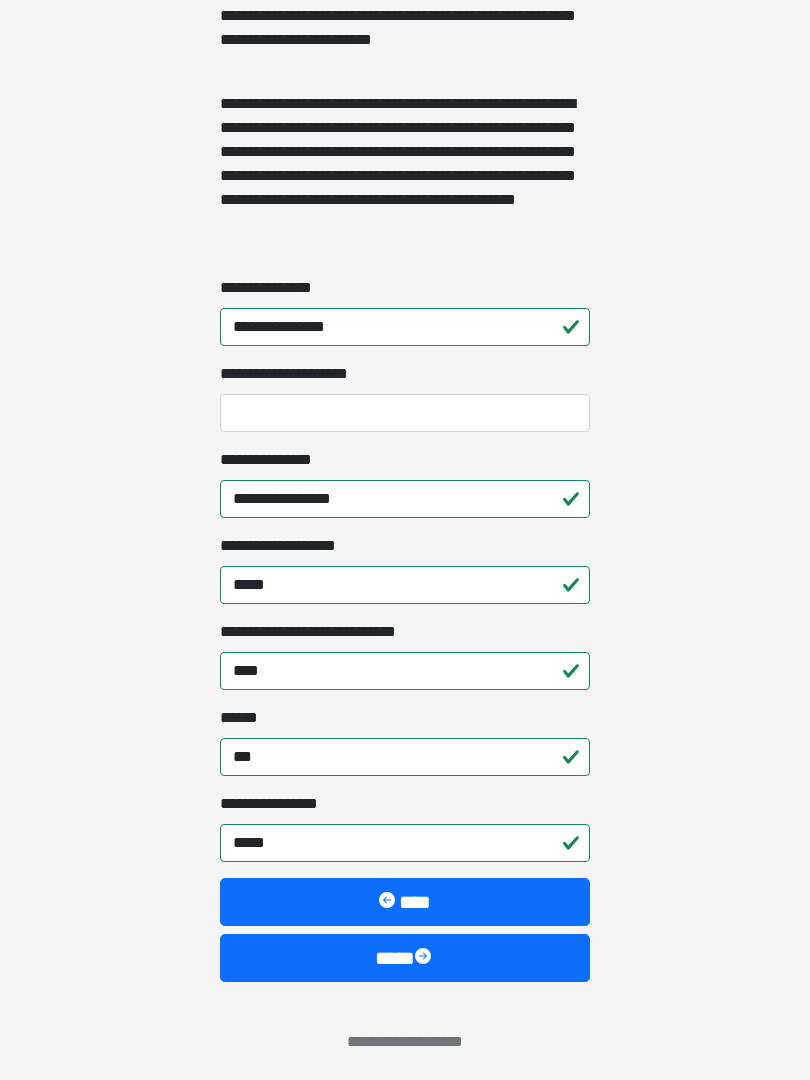 click on "****" at bounding box center (405, 958) 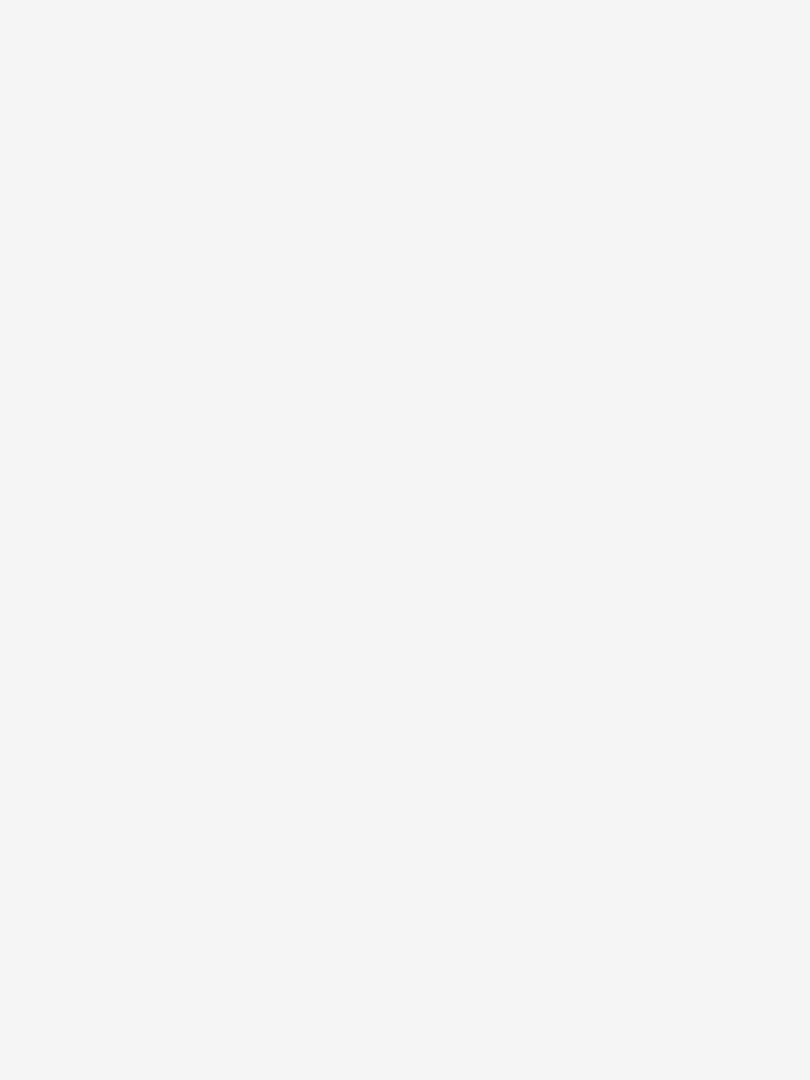 scroll, scrollTop: 0, scrollLeft: 0, axis: both 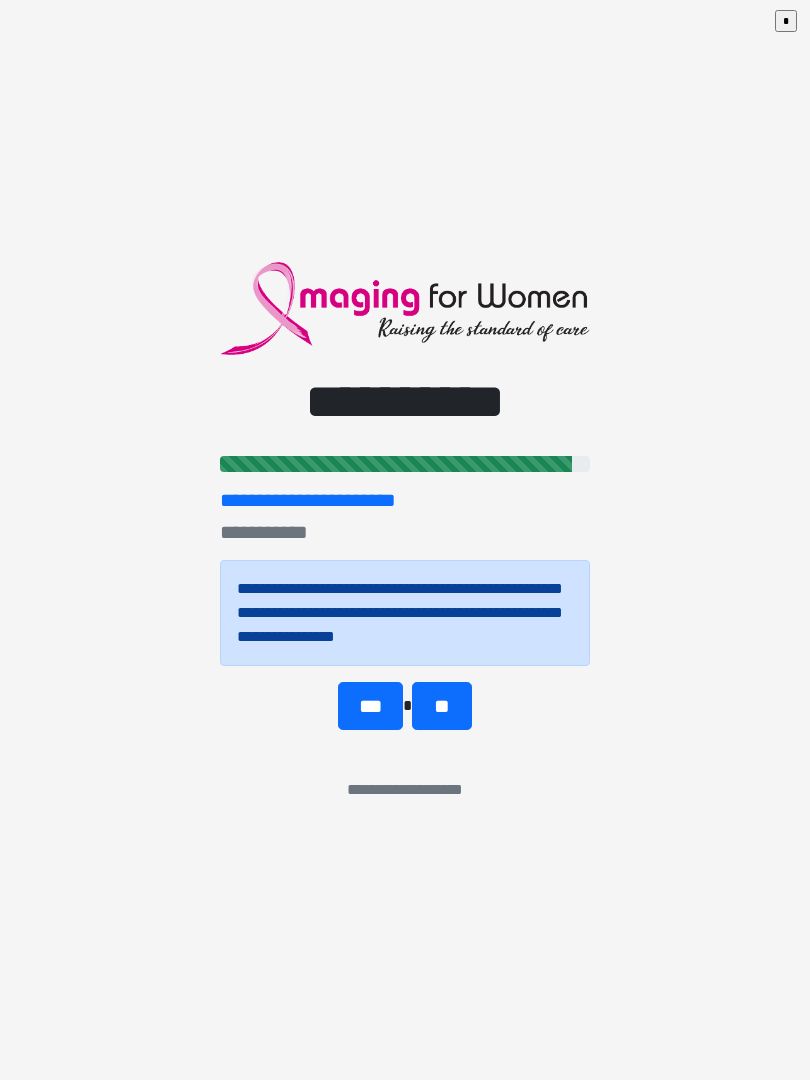 click on "**" at bounding box center [441, 706] 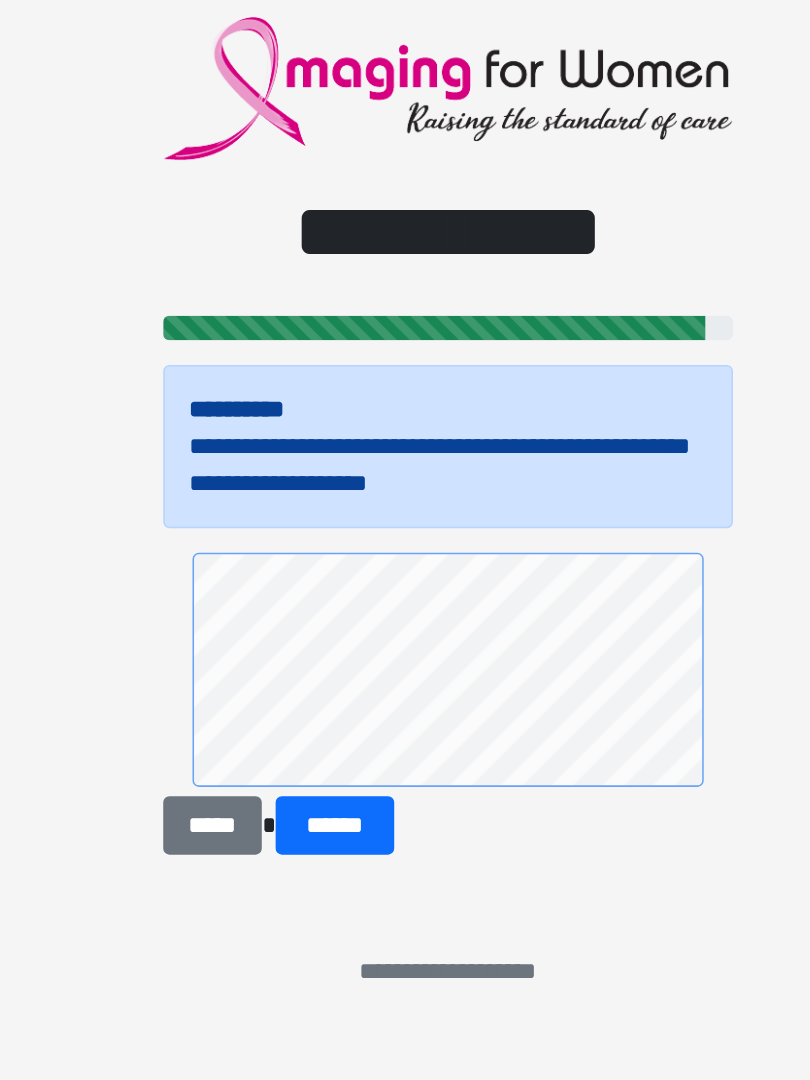 click on "******" at bounding box center [331, 749] 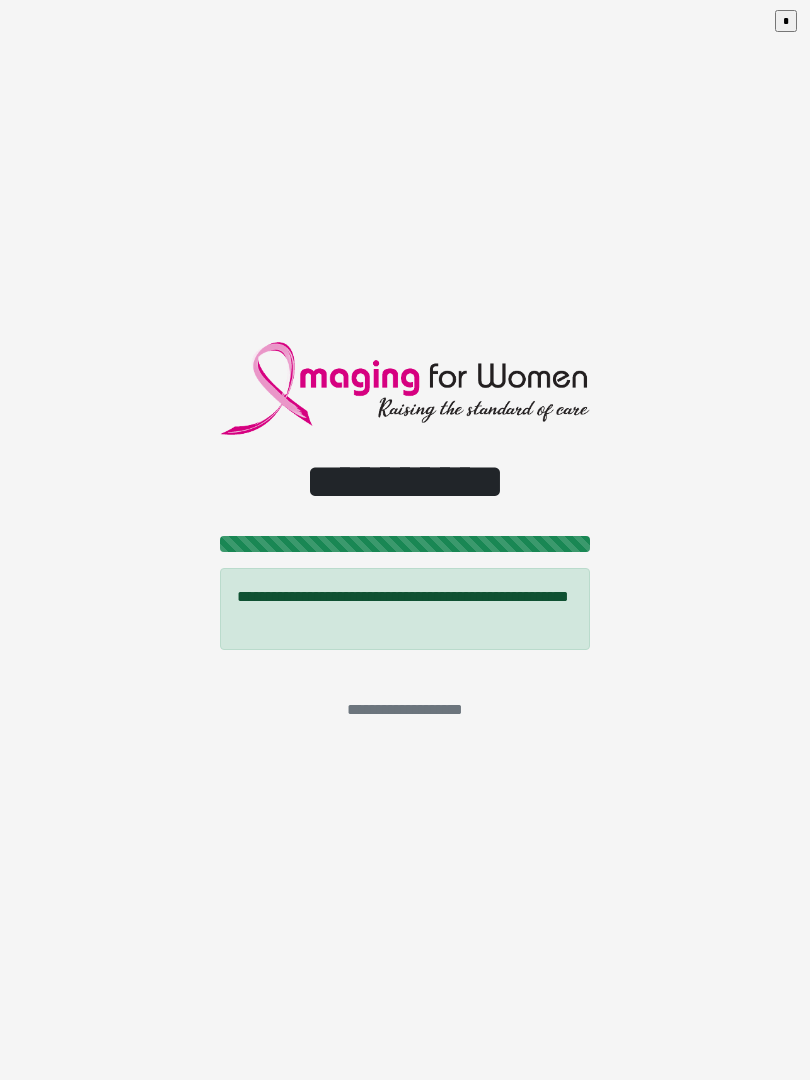 click on "*" at bounding box center (786, 21) 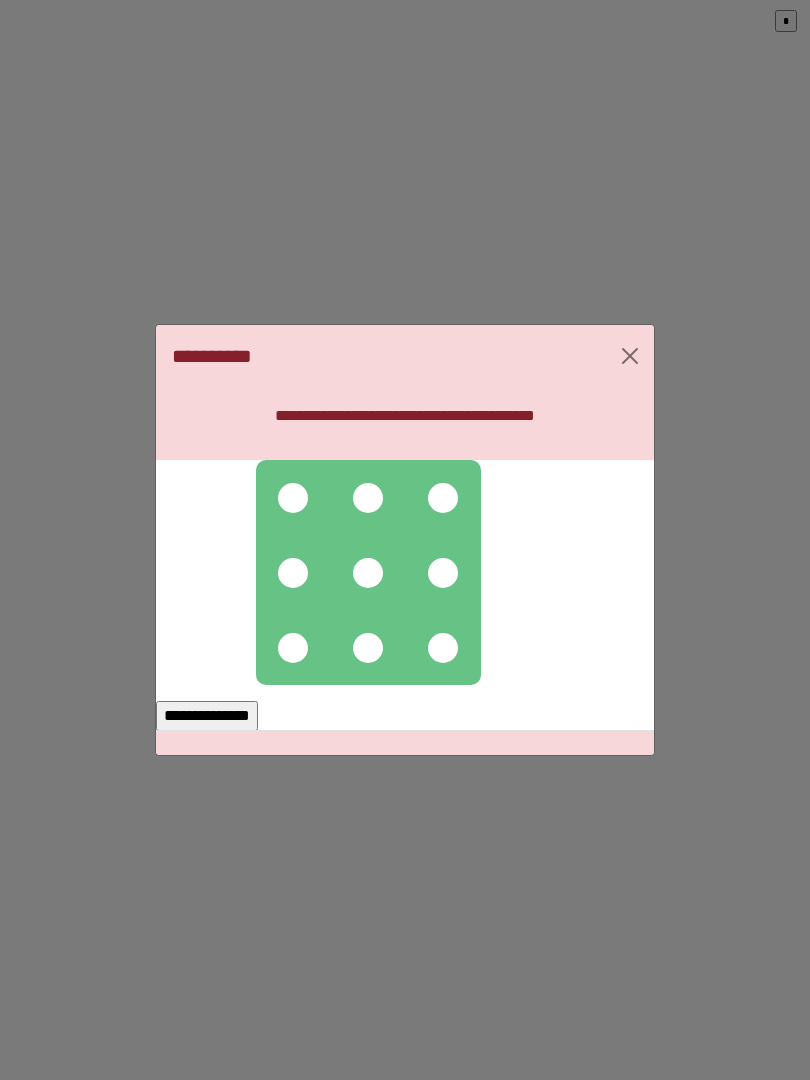 click at bounding box center [368, 498] 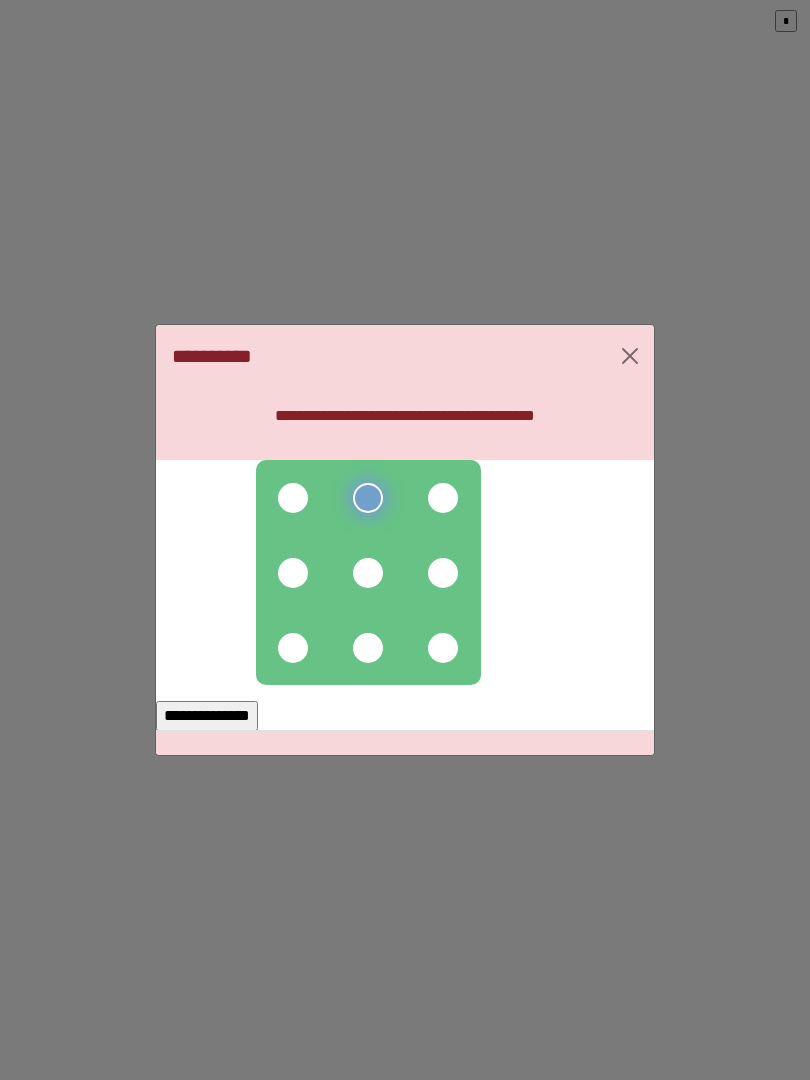 click at bounding box center (368, 573) 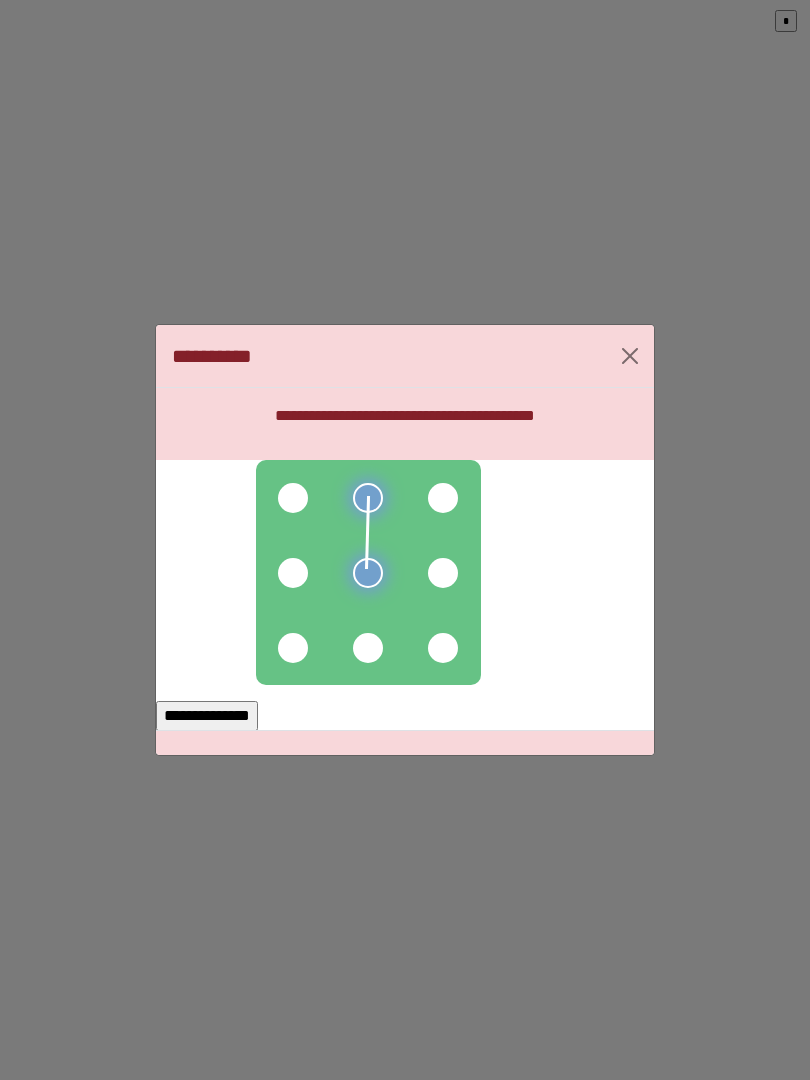 click at bounding box center [293, 498] 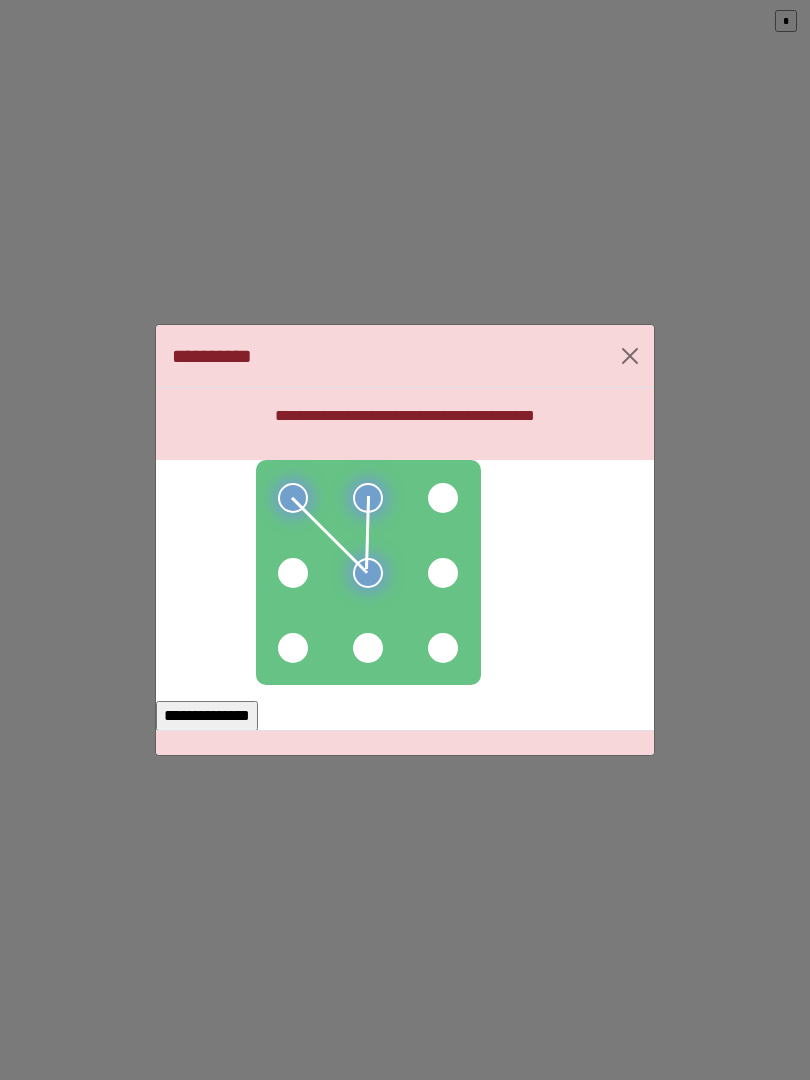 click at bounding box center [293, 648] 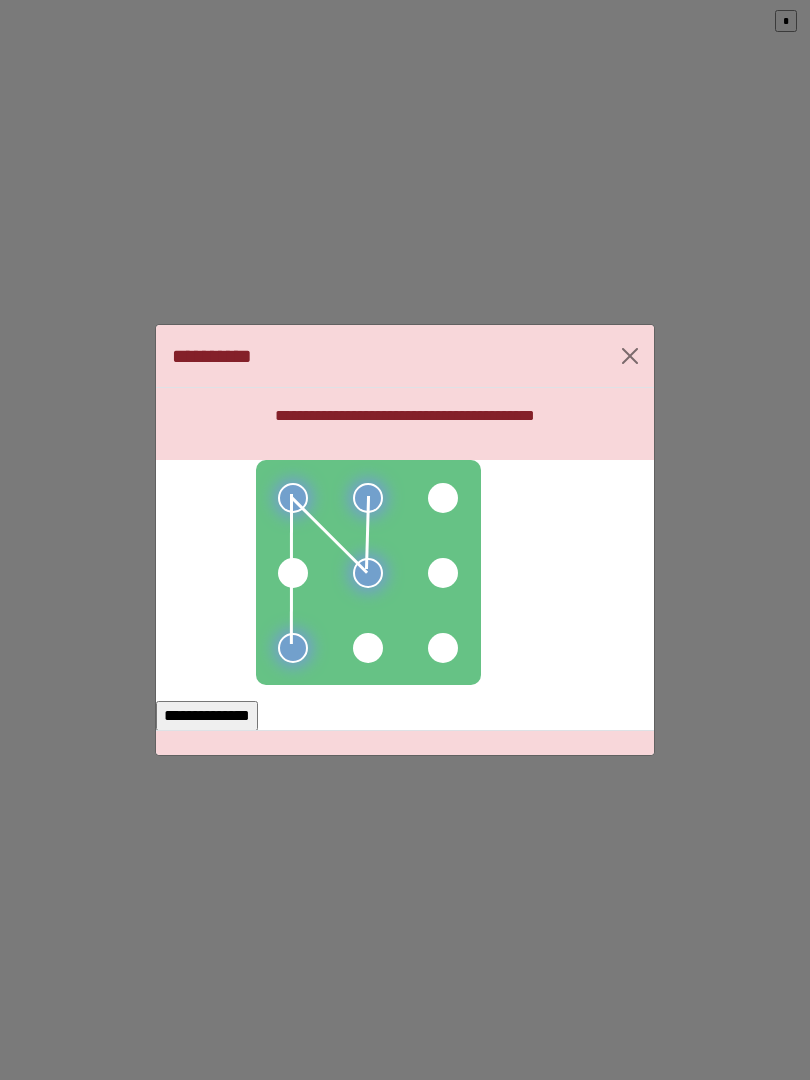click at bounding box center (293, 573) 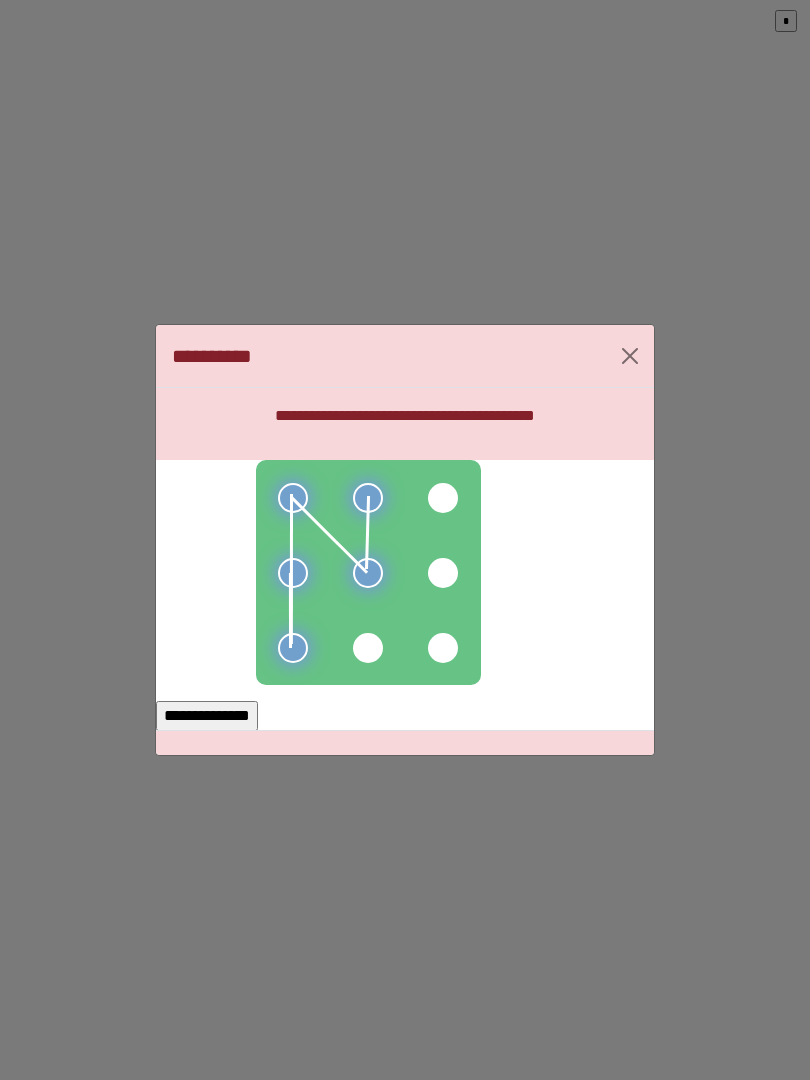 click on "**********" at bounding box center (207, 716) 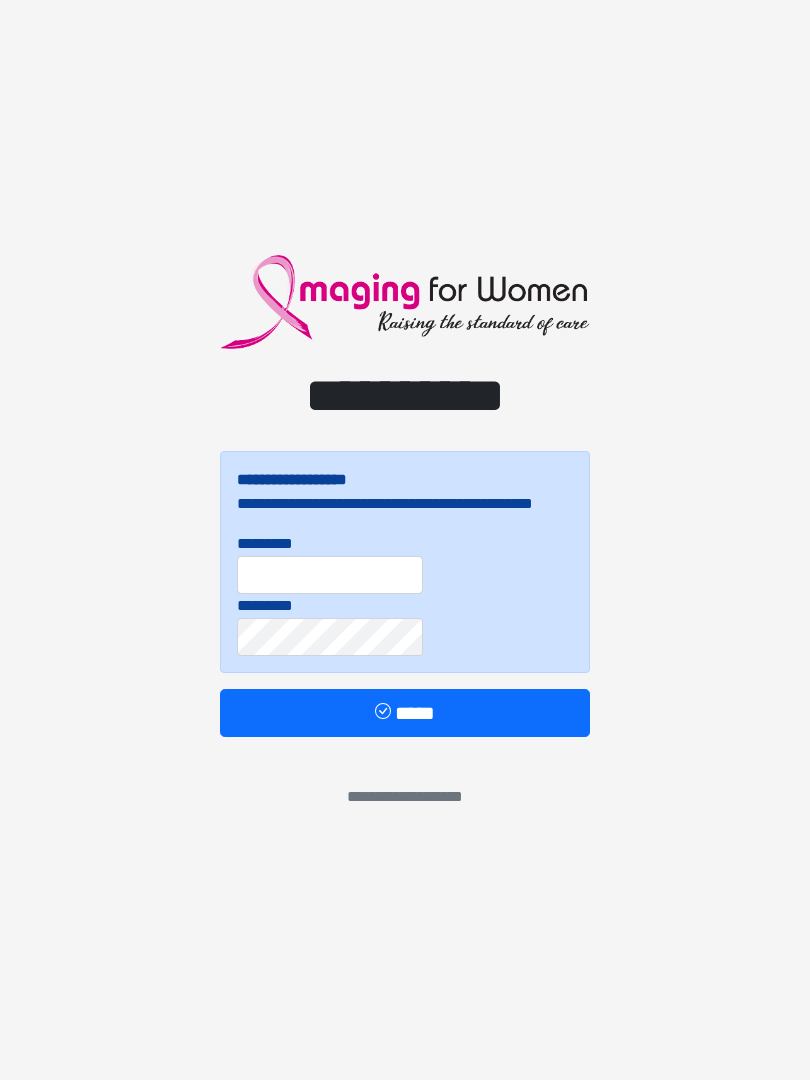scroll, scrollTop: 0, scrollLeft: 0, axis: both 